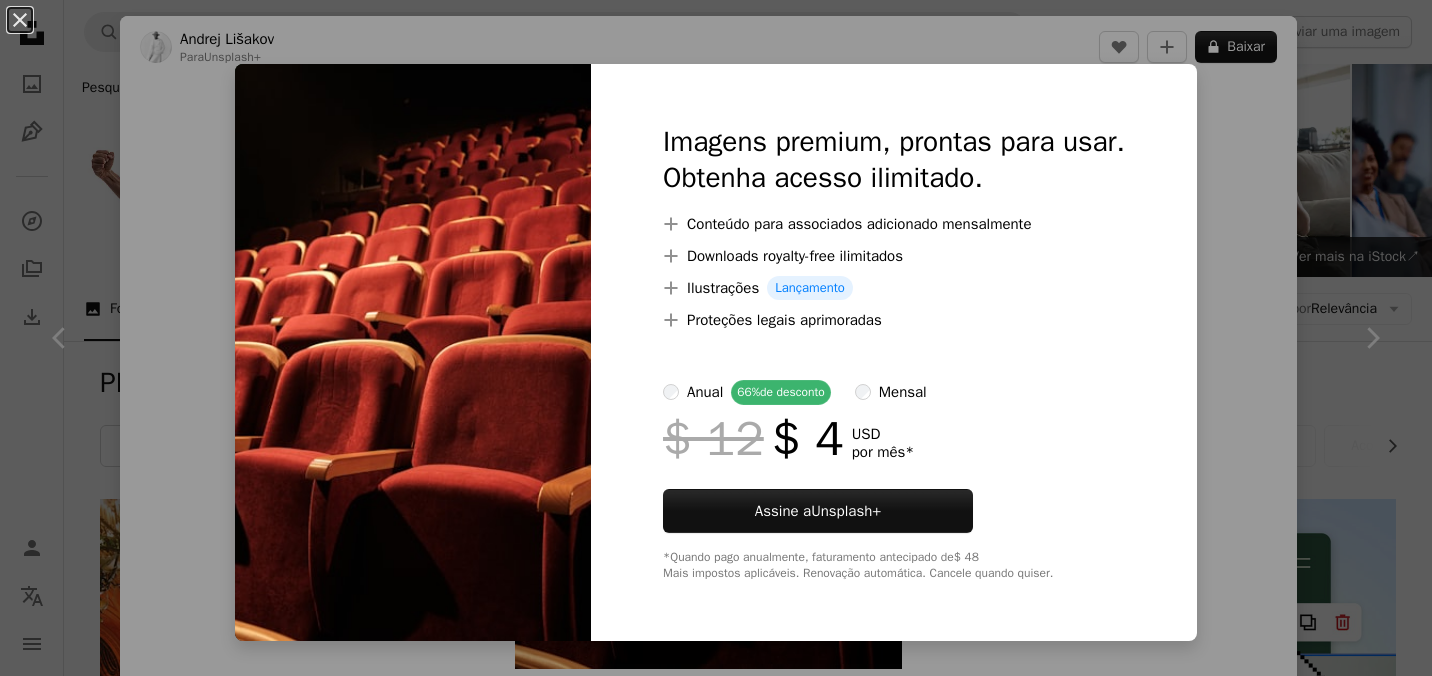 scroll, scrollTop: 1744, scrollLeft: 0, axis: vertical 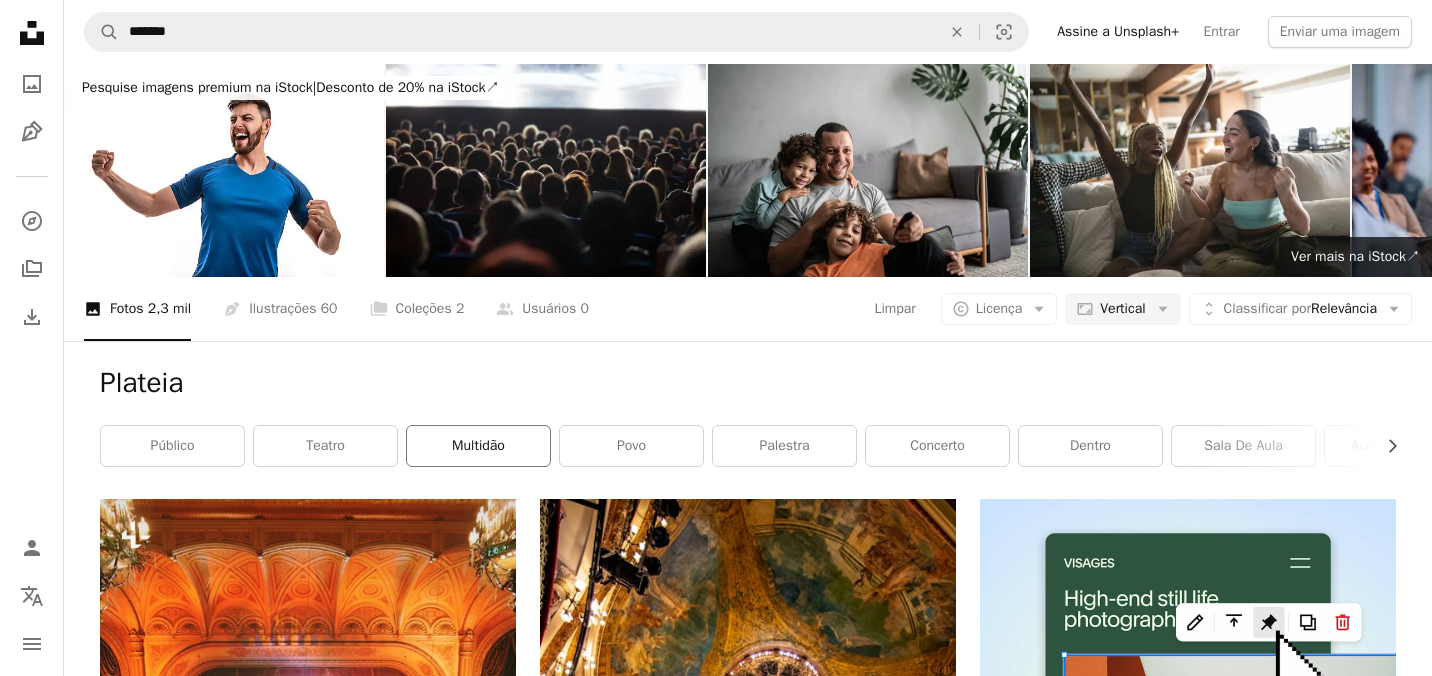 click on "multidão" at bounding box center (478, 446) 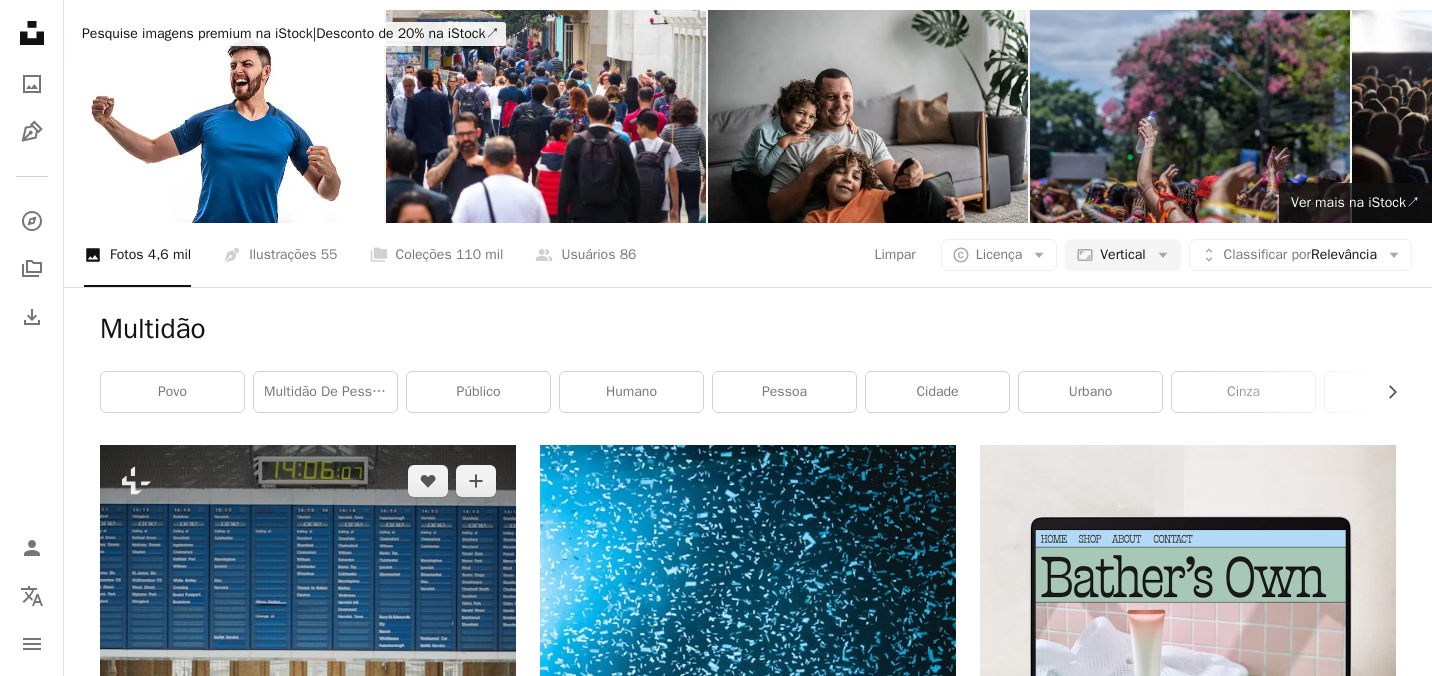 scroll, scrollTop: 0, scrollLeft: 0, axis: both 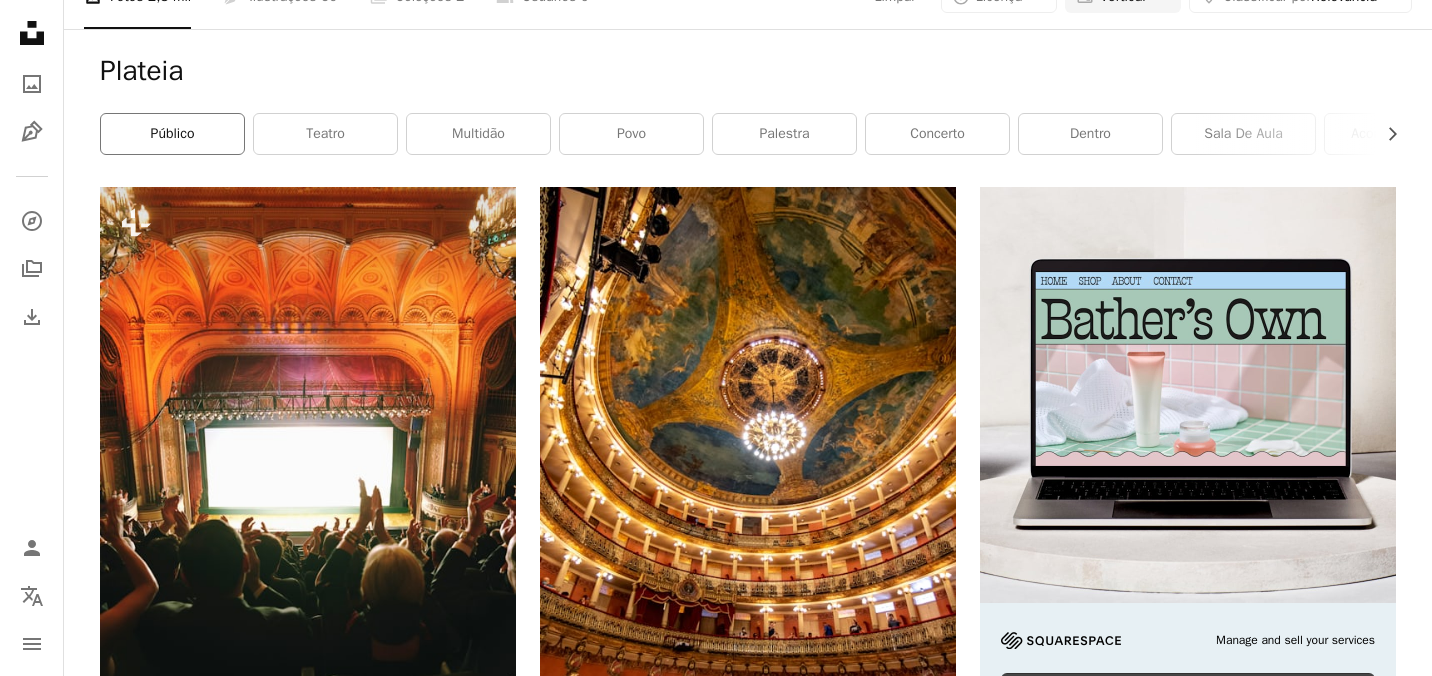 click on "público" at bounding box center [172, 134] 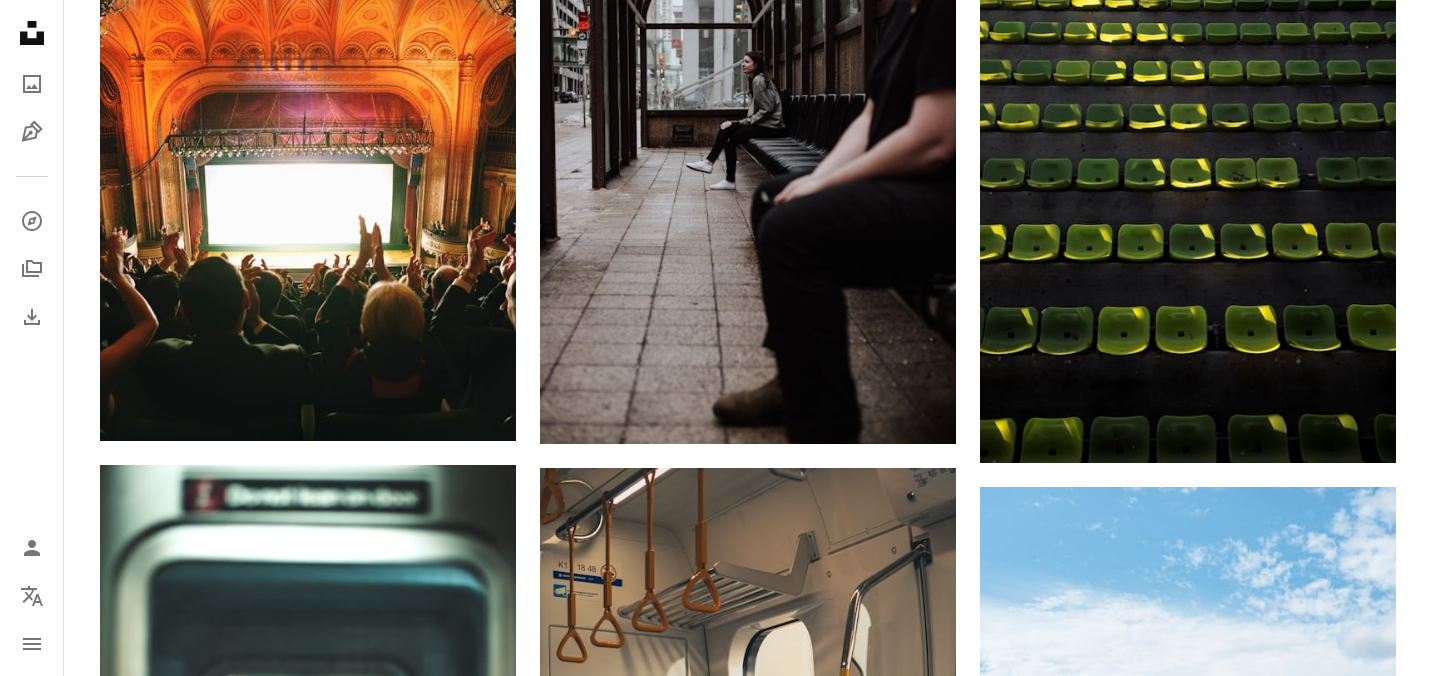 scroll, scrollTop: 1226, scrollLeft: 0, axis: vertical 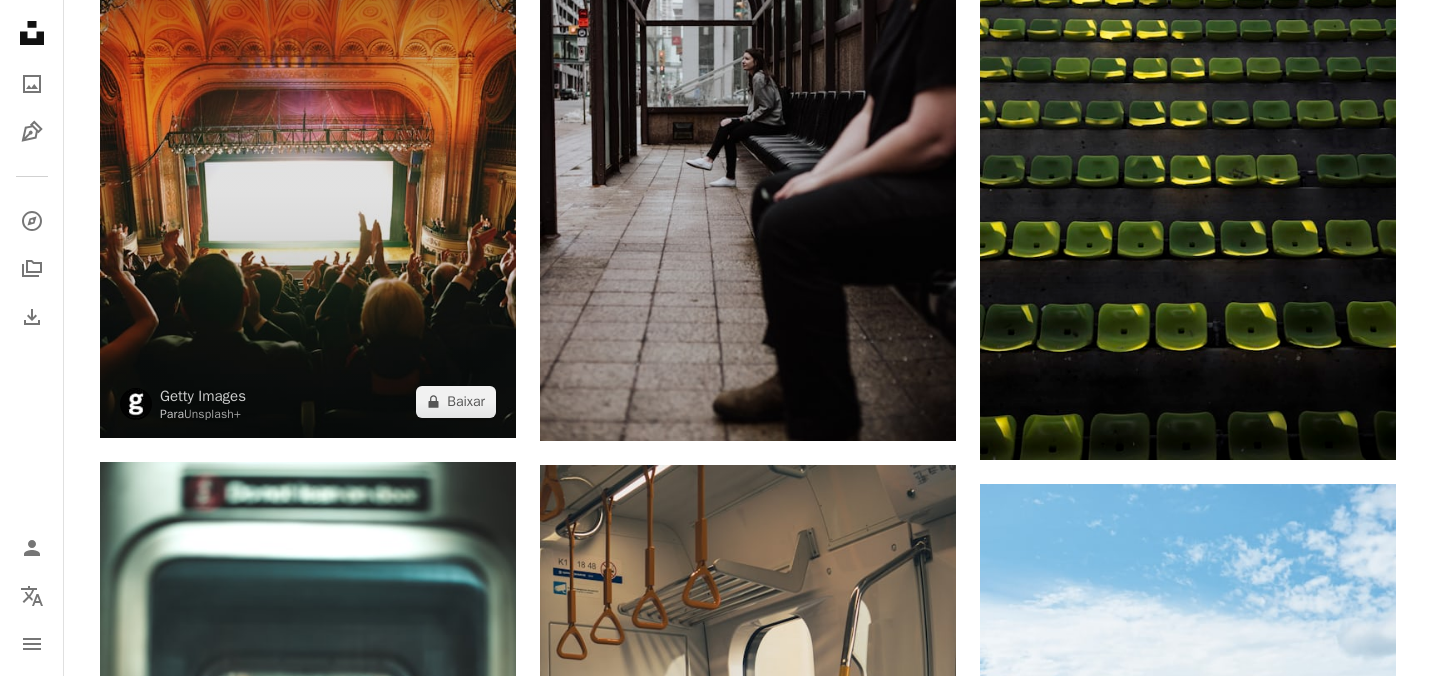 click at bounding box center (308, 179) 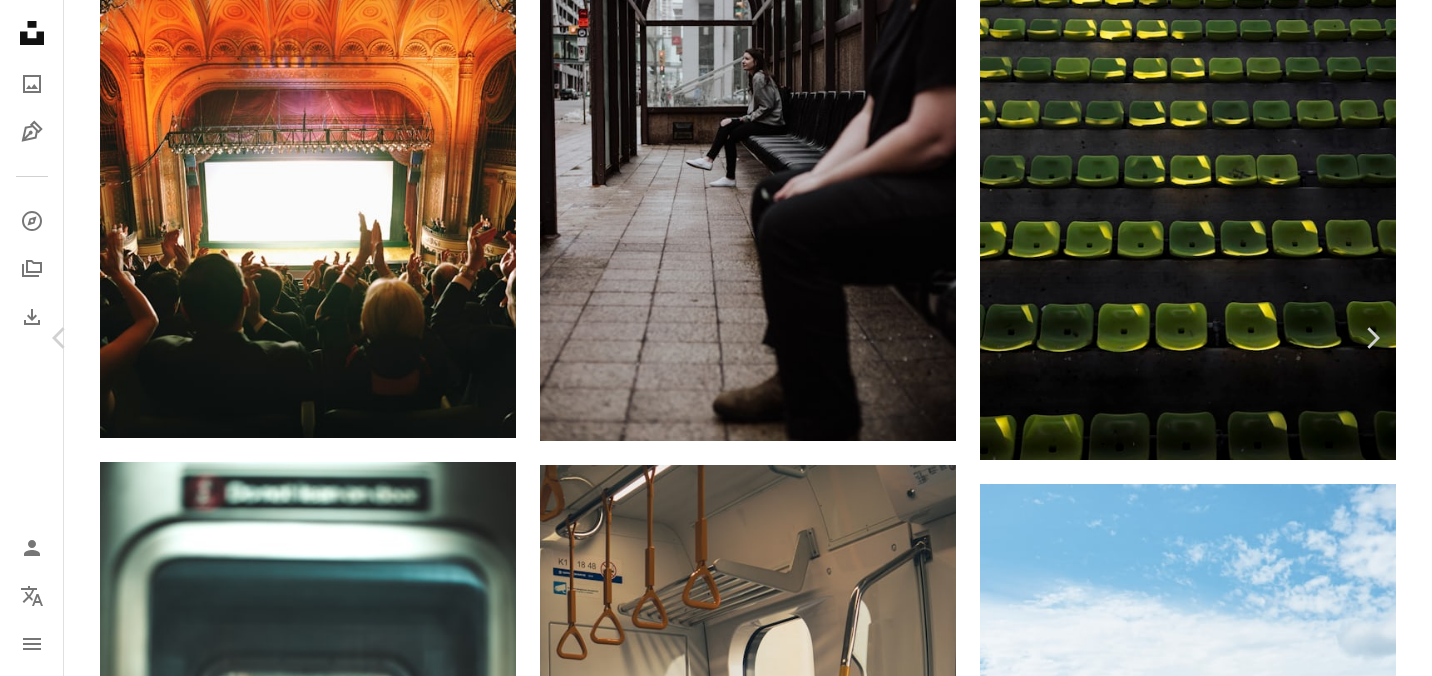 scroll, scrollTop: 0, scrollLeft: 0, axis: both 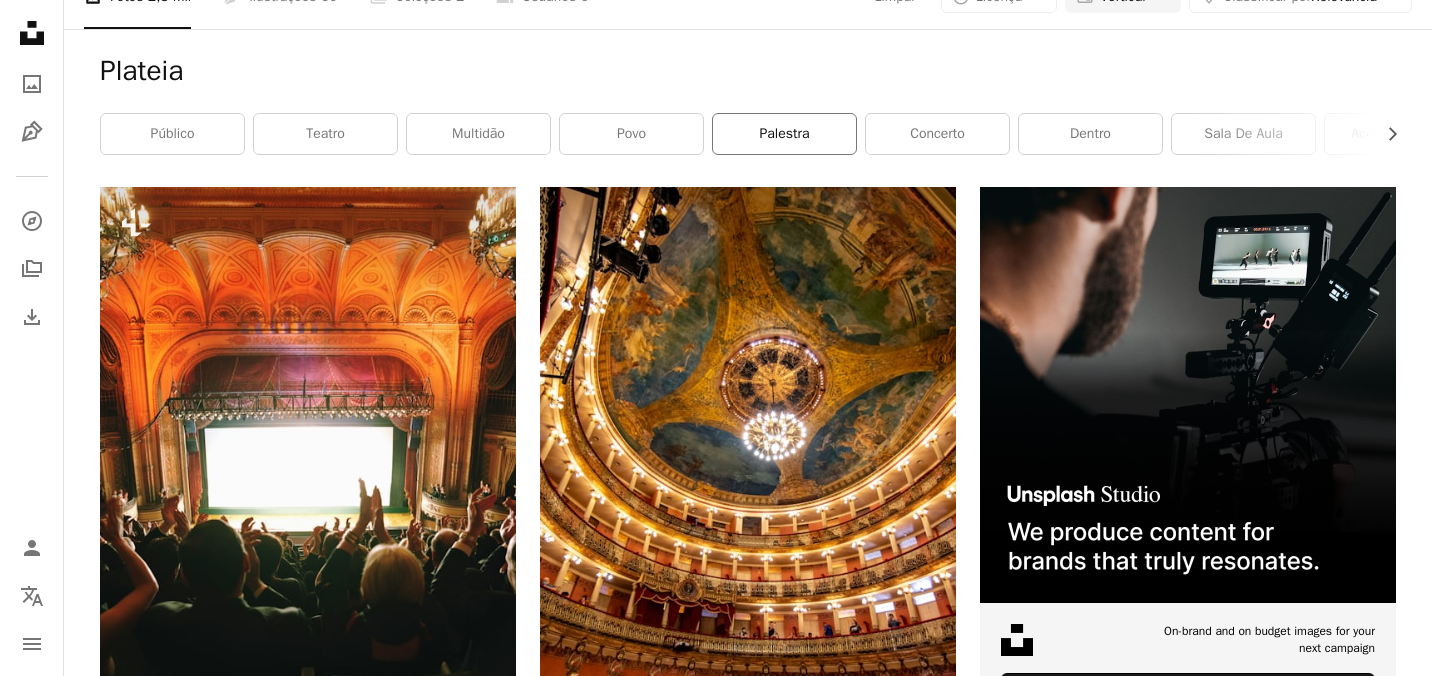 click on "palestra" at bounding box center (784, 134) 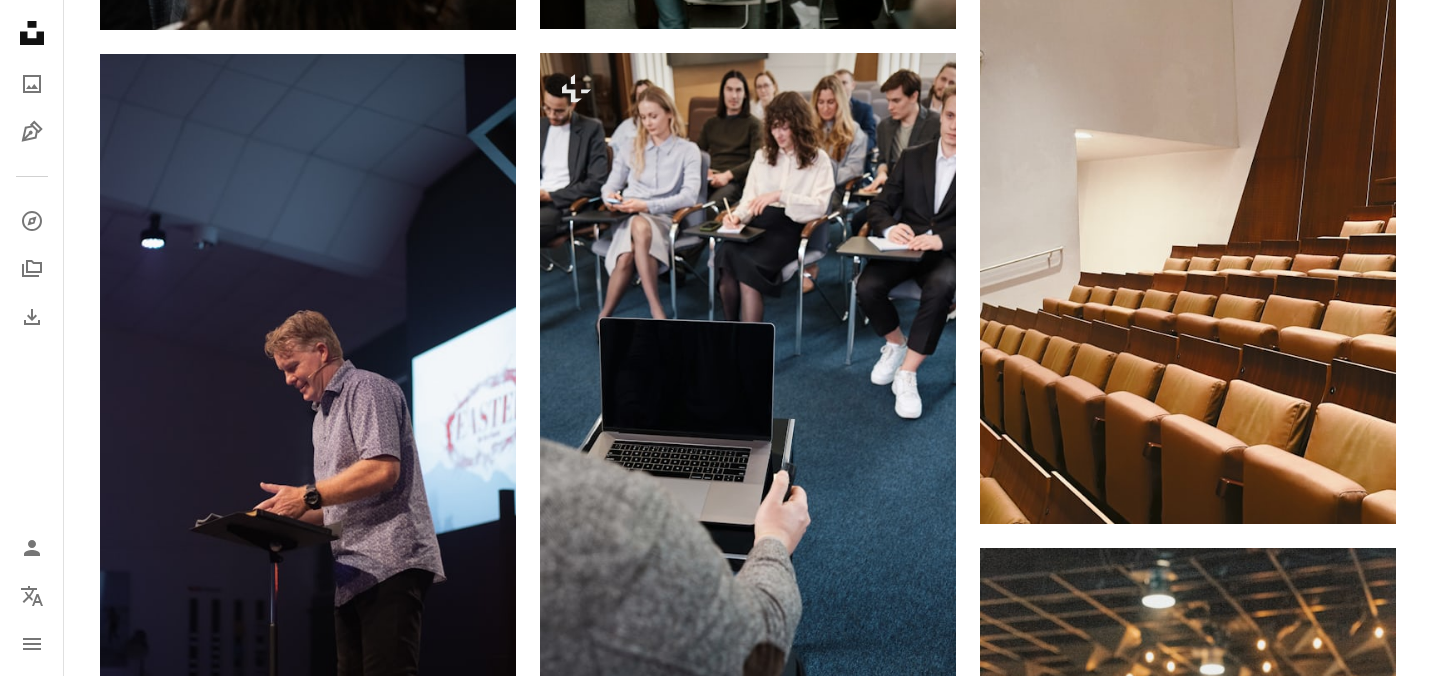 scroll, scrollTop: 1137, scrollLeft: 0, axis: vertical 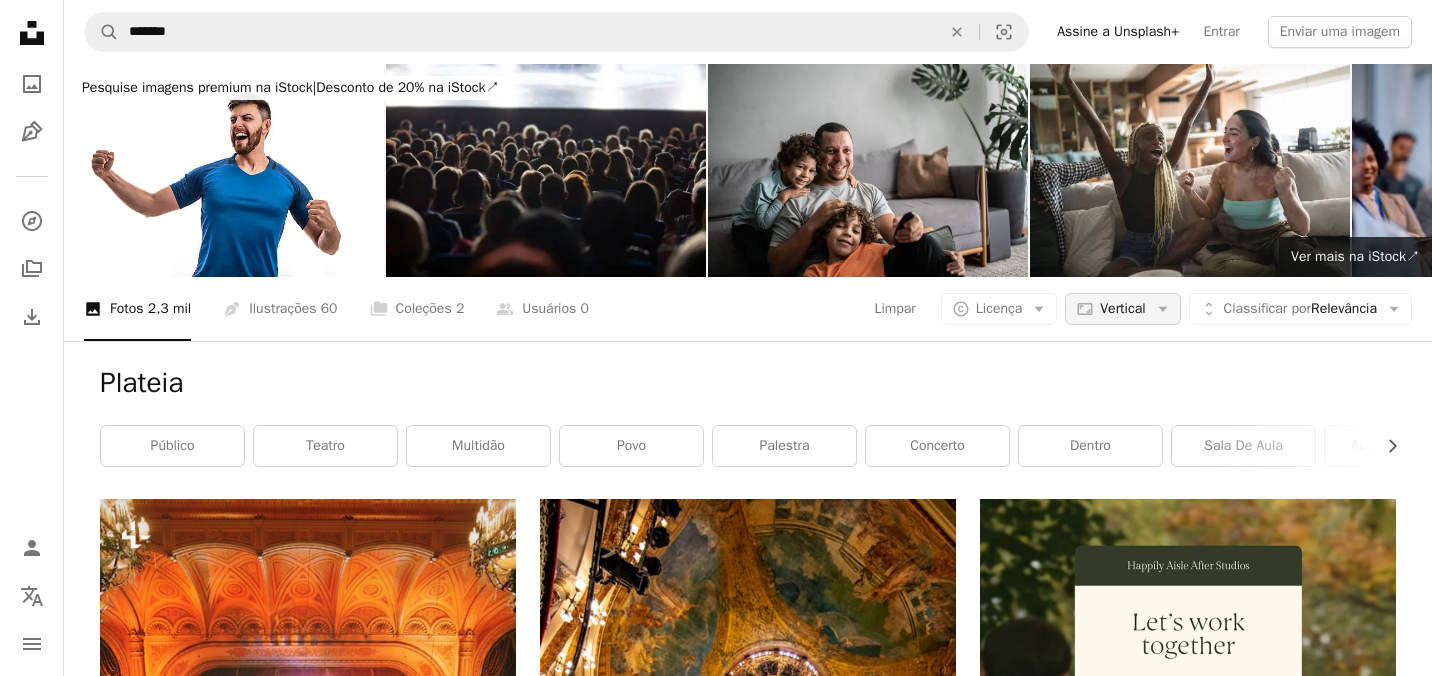 click on "Vertical" at bounding box center [1122, 309] 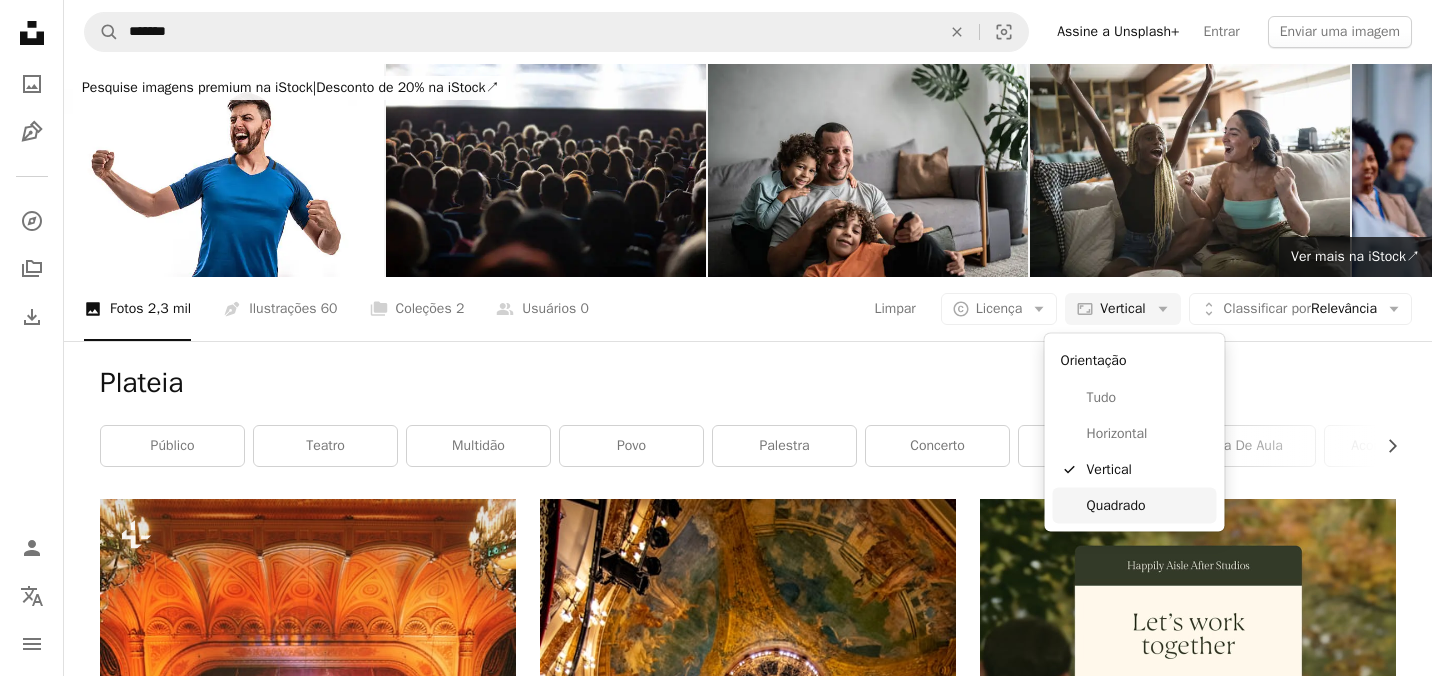 click on "Quadrado" at bounding box center [1148, 505] 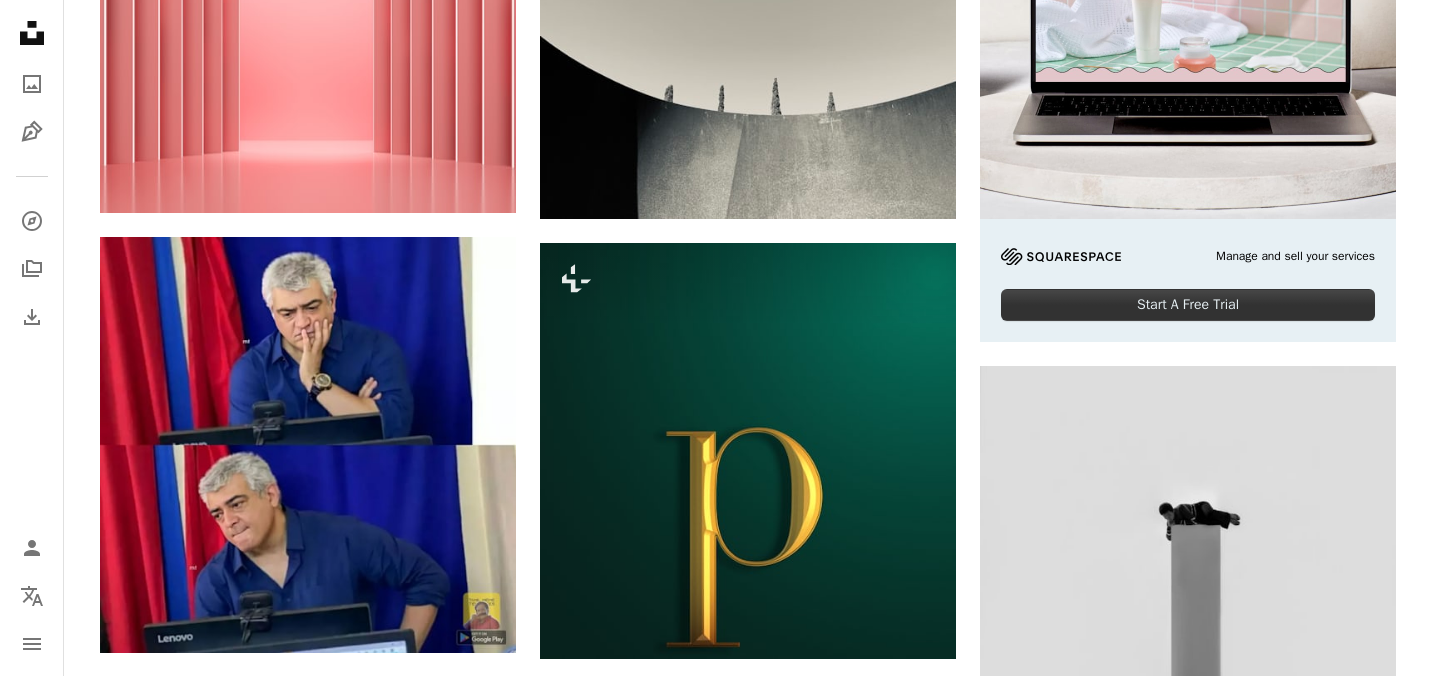 scroll, scrollTop: 0, scrollLeft: 0, axis: both 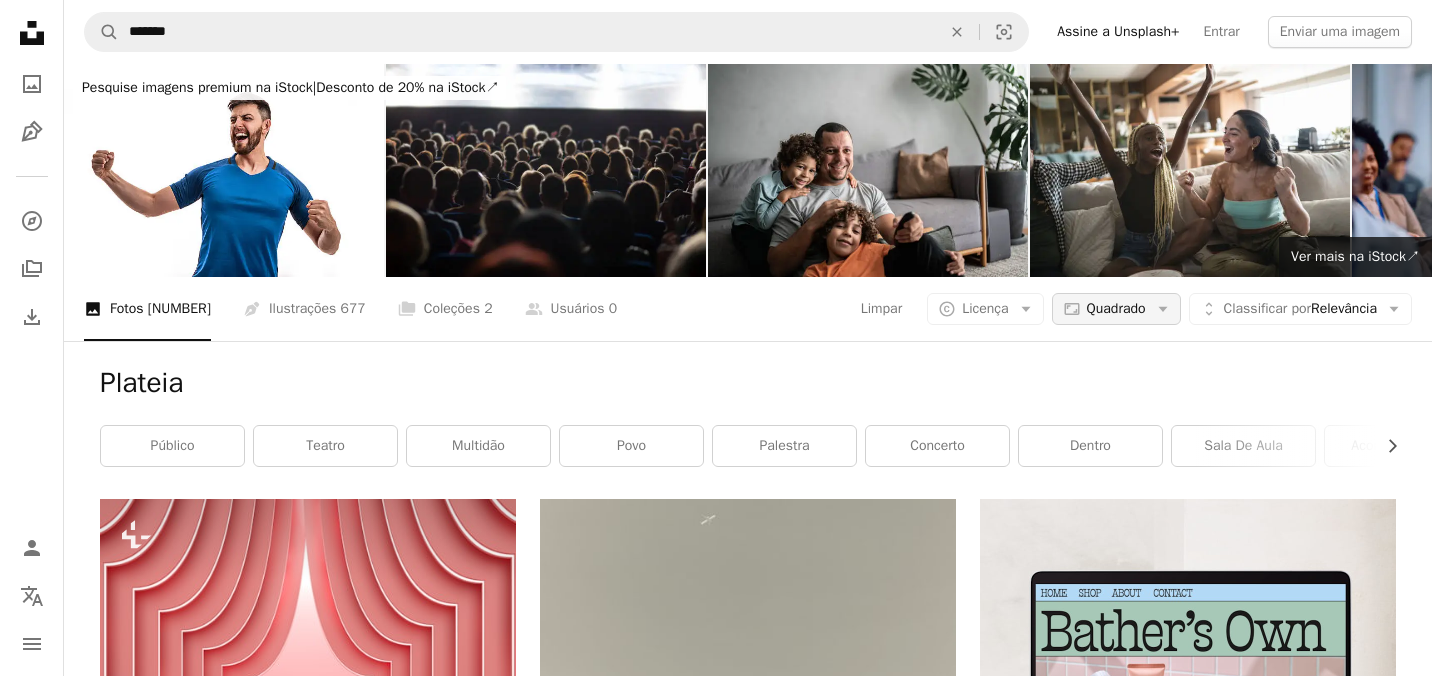click on "Quadrado" at bounding box center (1116, 309) 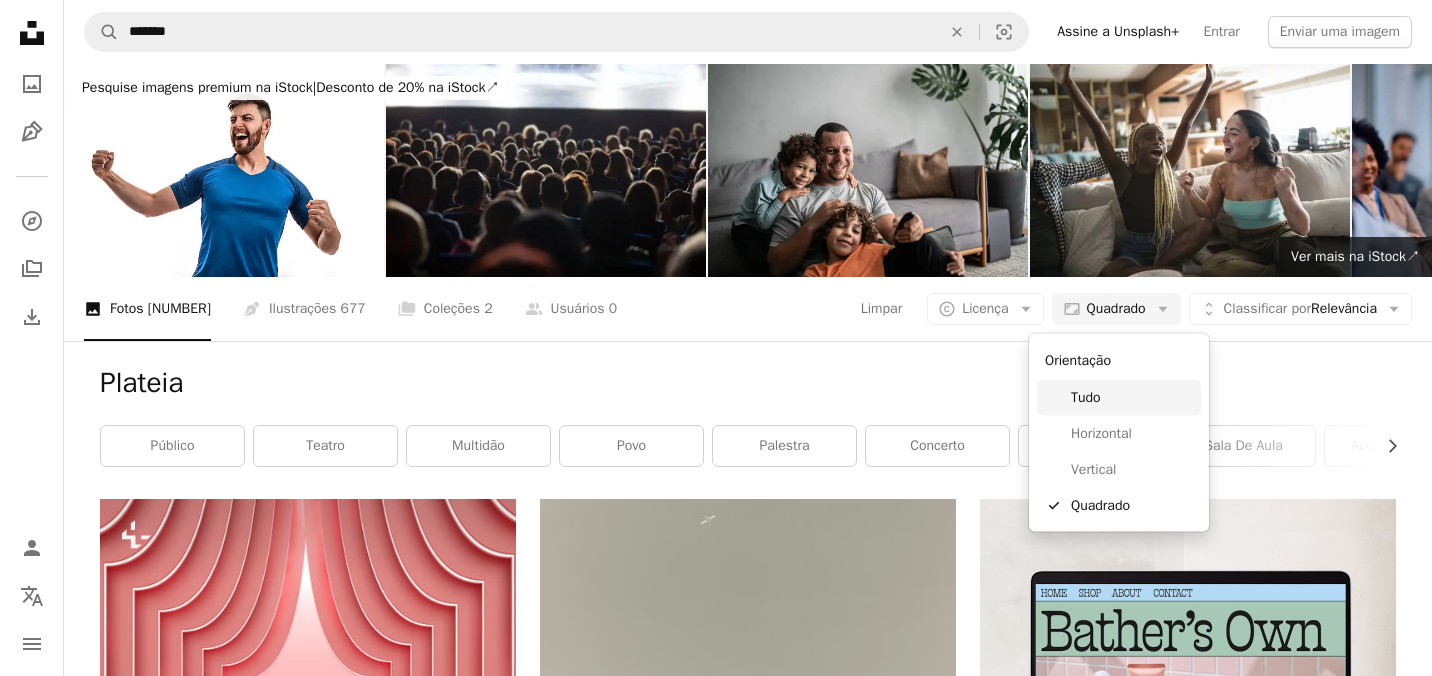 click on "Tudo" at bounding box center (1132, 398) 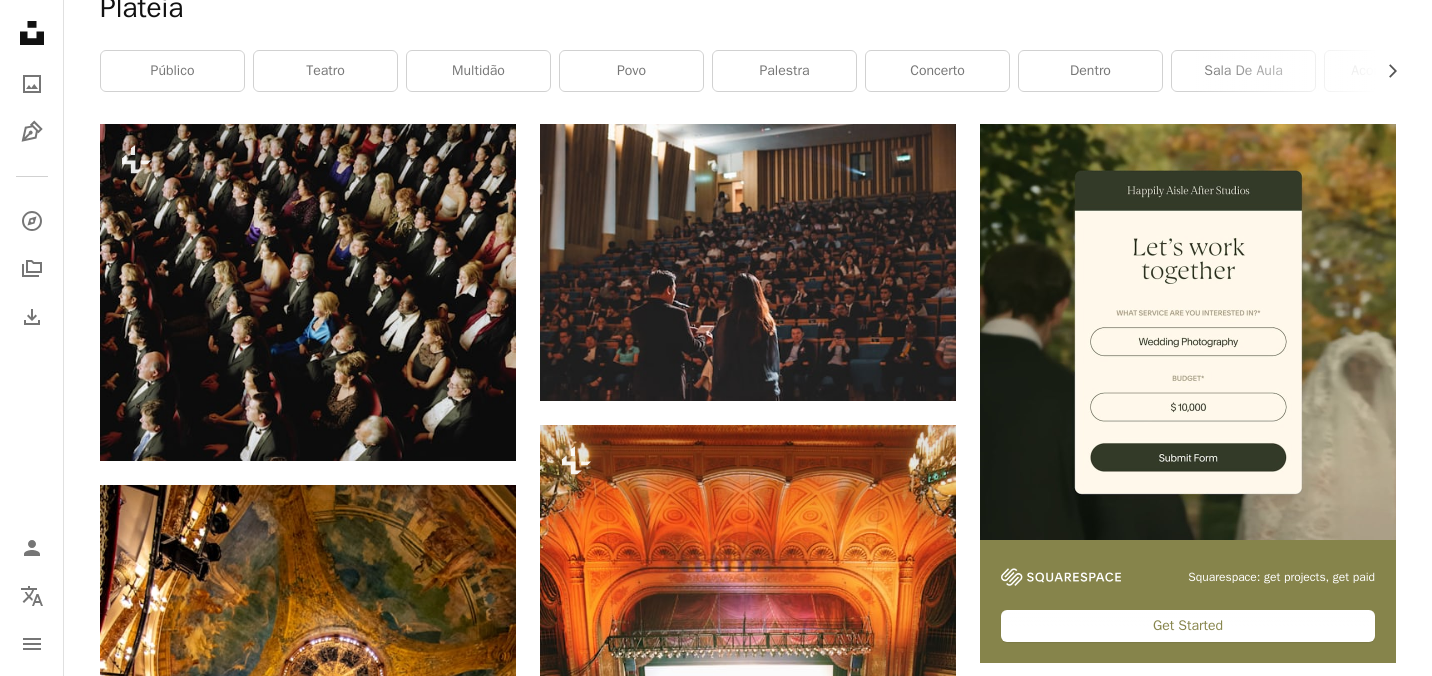 scroll, scrollTop: 414, scrollLeft: 0, axis: vertical 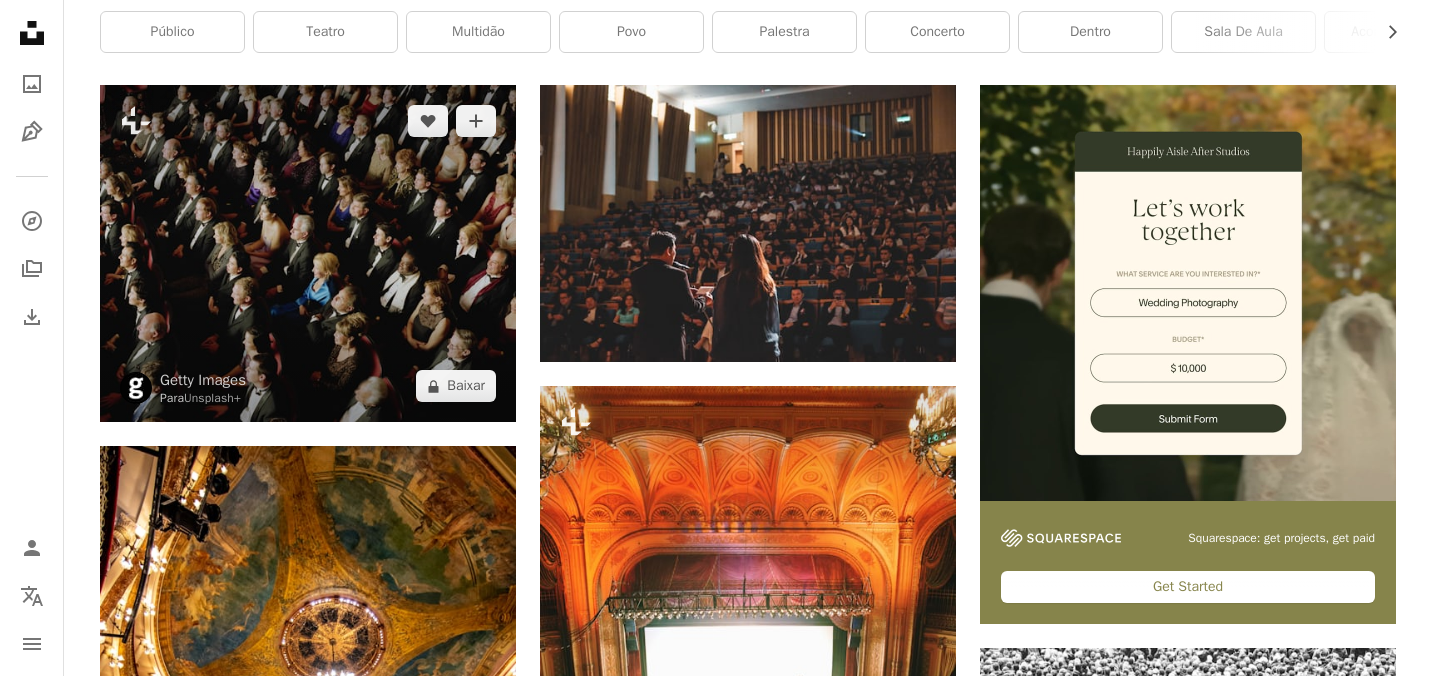 click at bounding box center (308, 253) 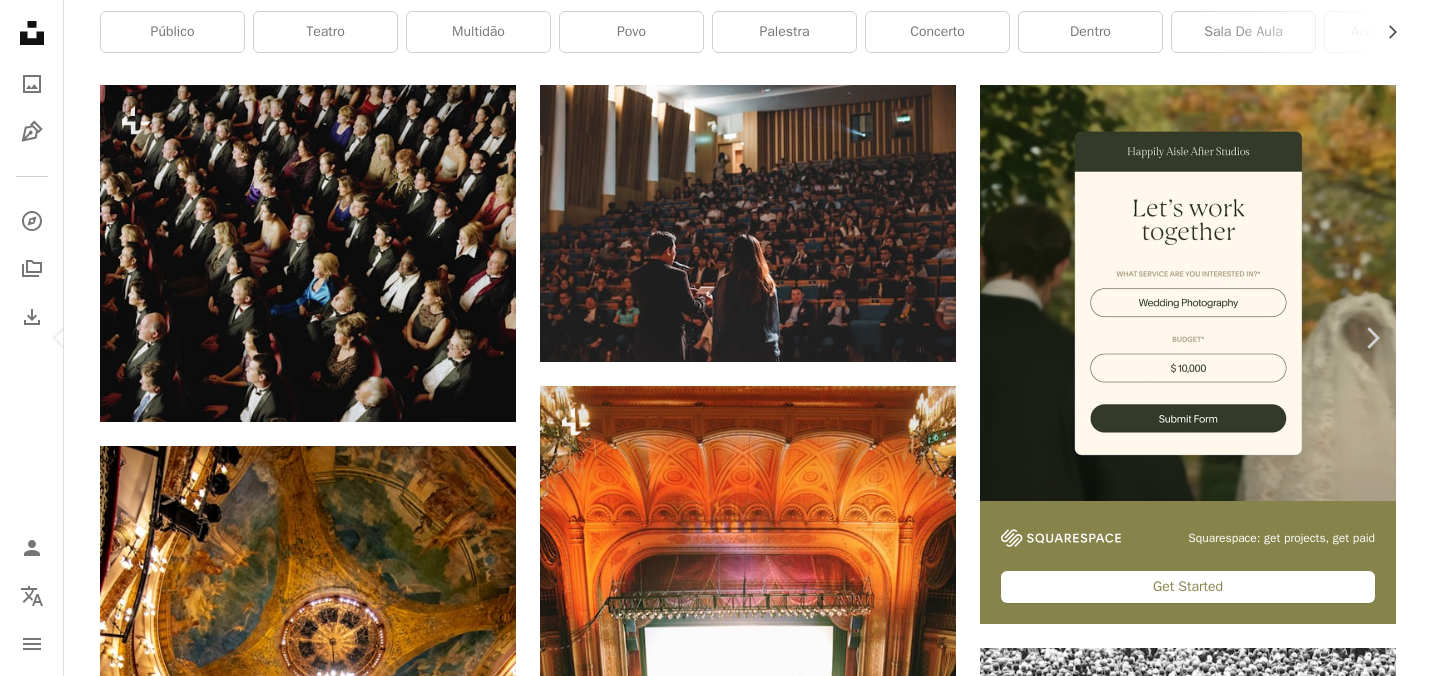 scroll, scrollTop: 0, scrollLeft: 0, axis: both 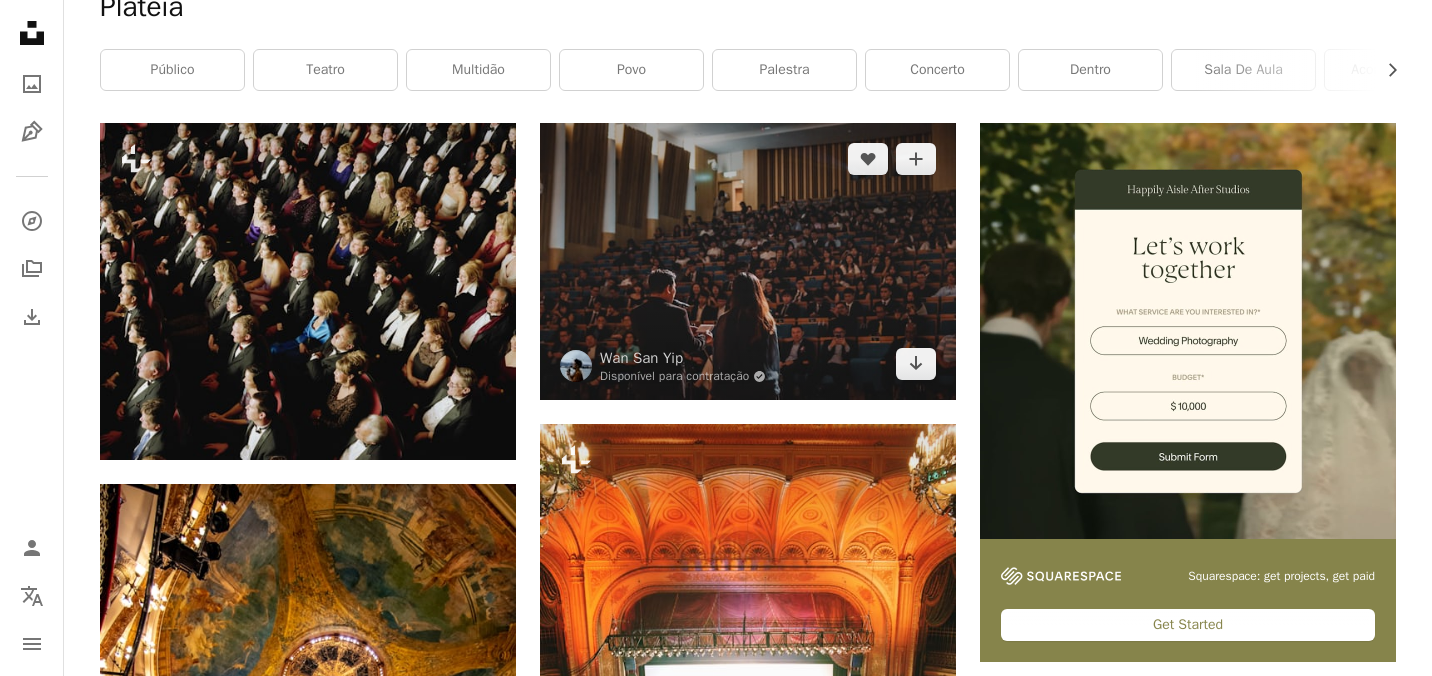 click at bounding box center (748, 261) 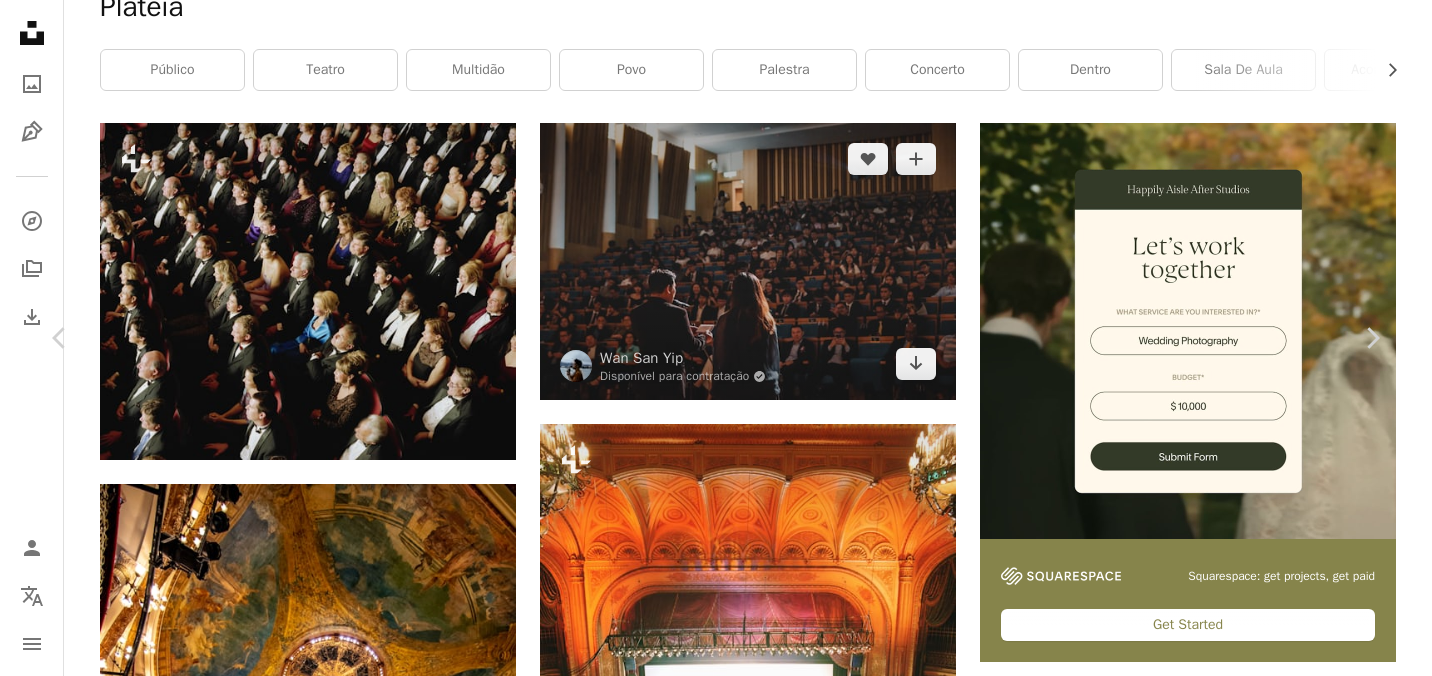 scroll, scrollTop: 319, scrollLeft: 0, axis: vertical 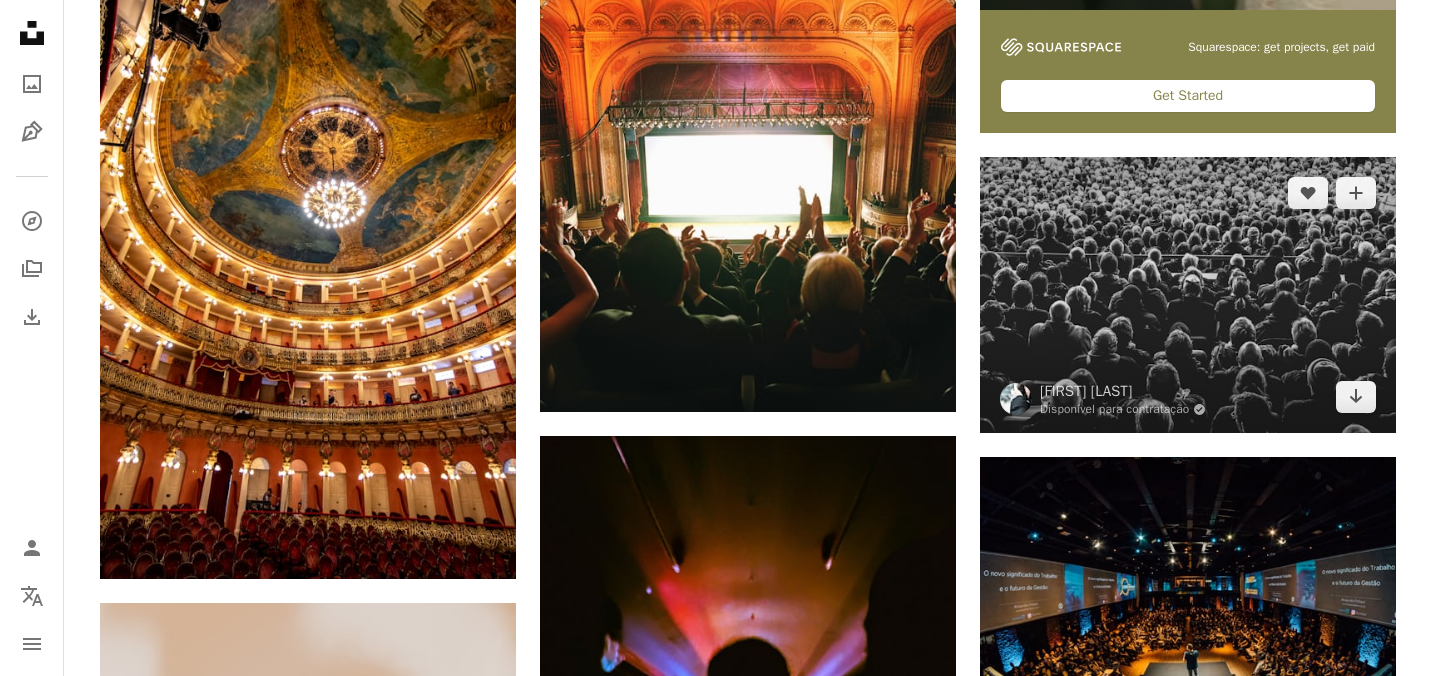 click at bounding box center (1188, 295) 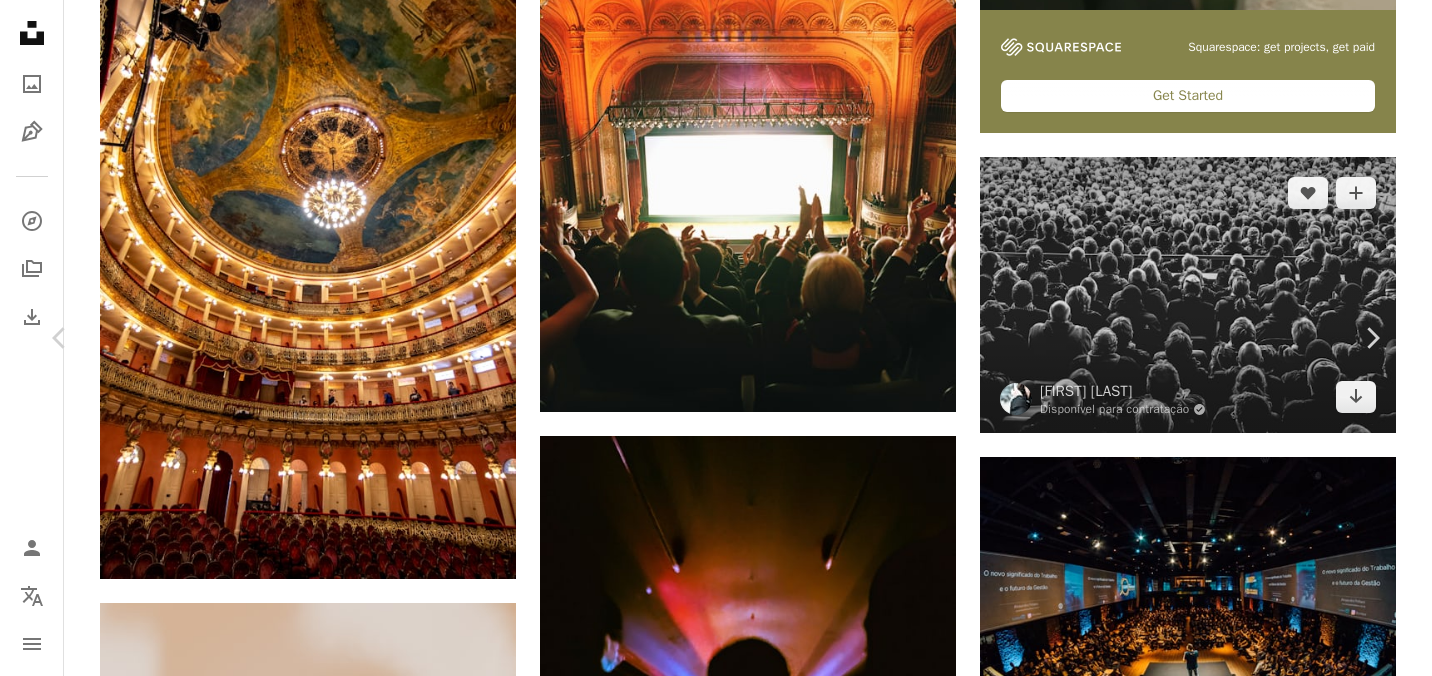 scroll, scrollTop: 0, scrollLeft: 0, axis: both 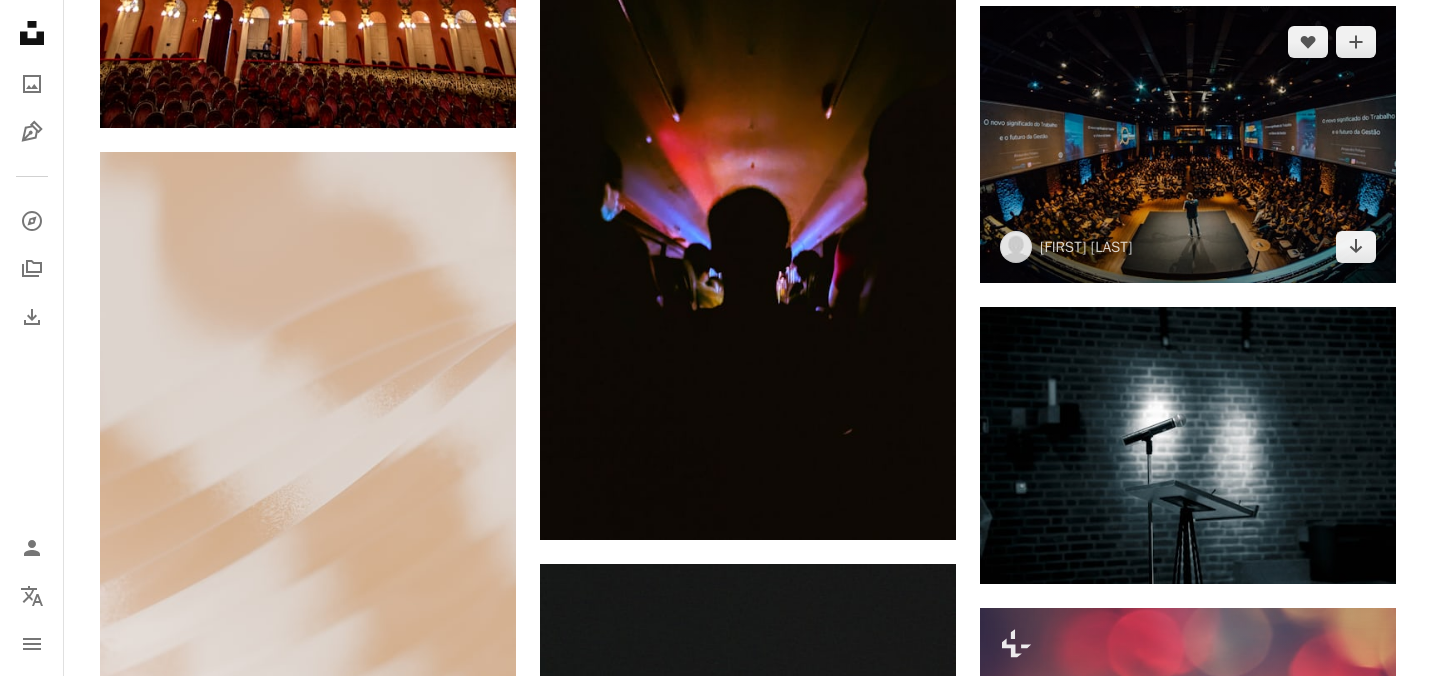 click at bounding box center [1188, 144] 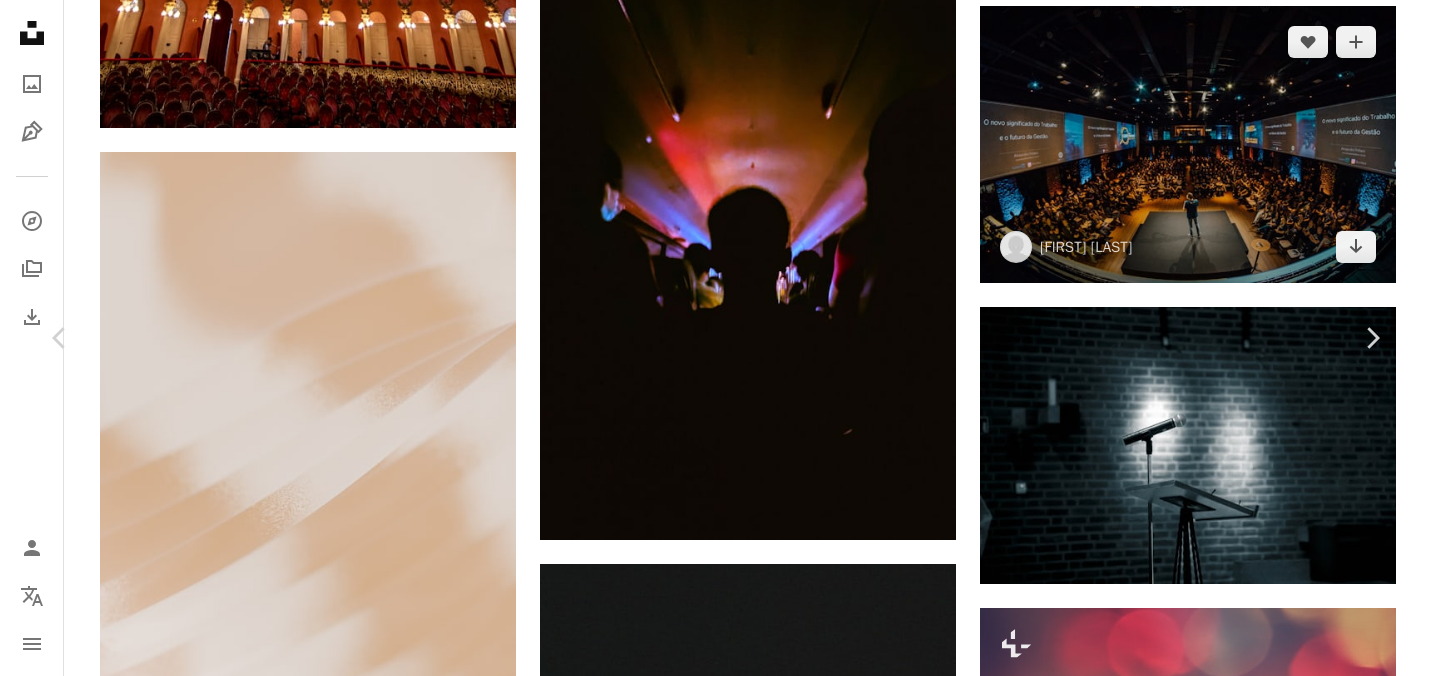 scroll, scrollTop: 96, scrollLeft: 0, axis: vertical 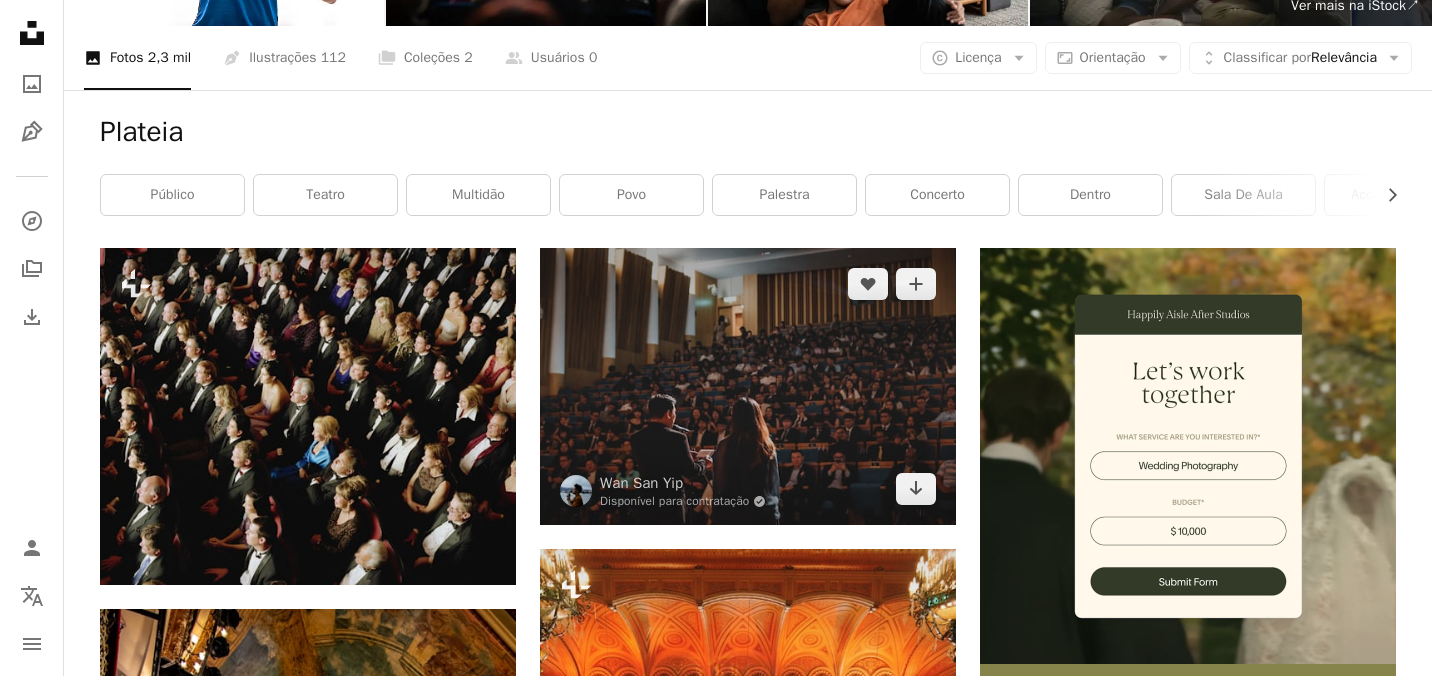 click at bounding box center (748, 386) 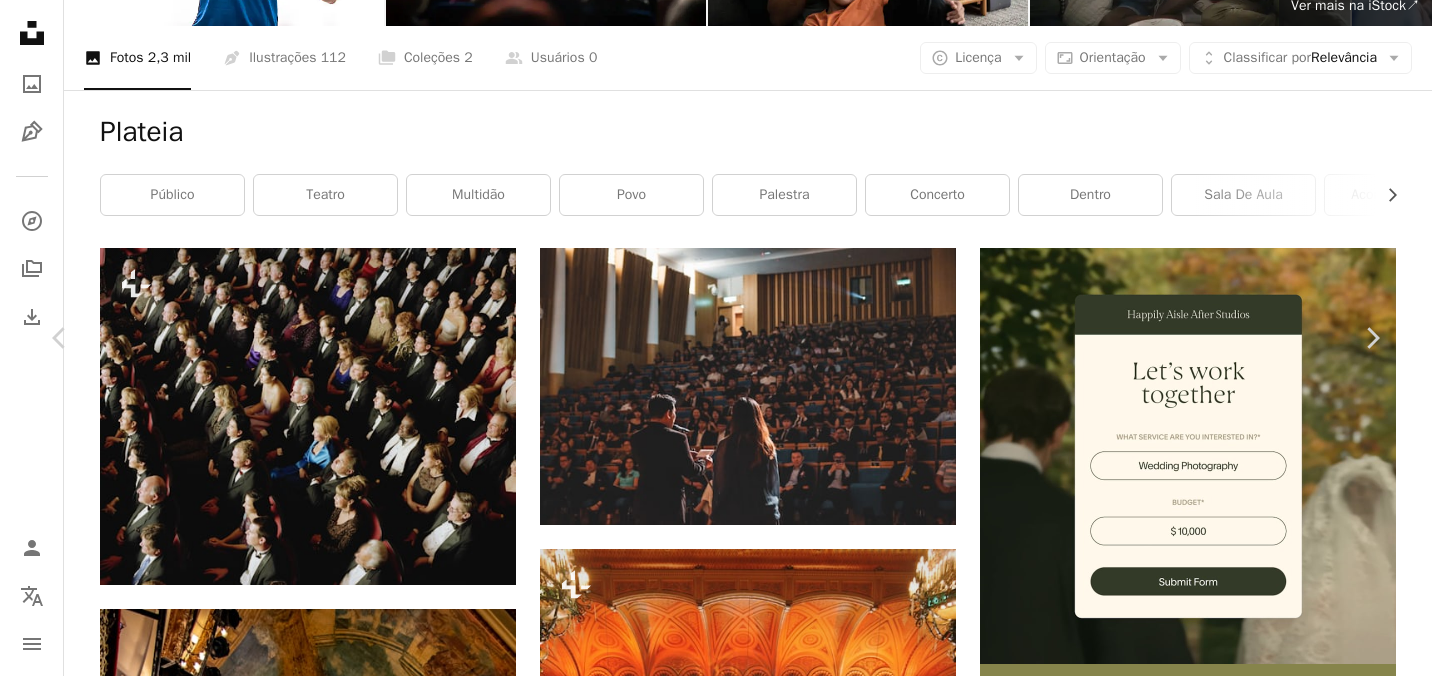 click on "Baixar gratuitamente" at bounding box center [1166, 4995] 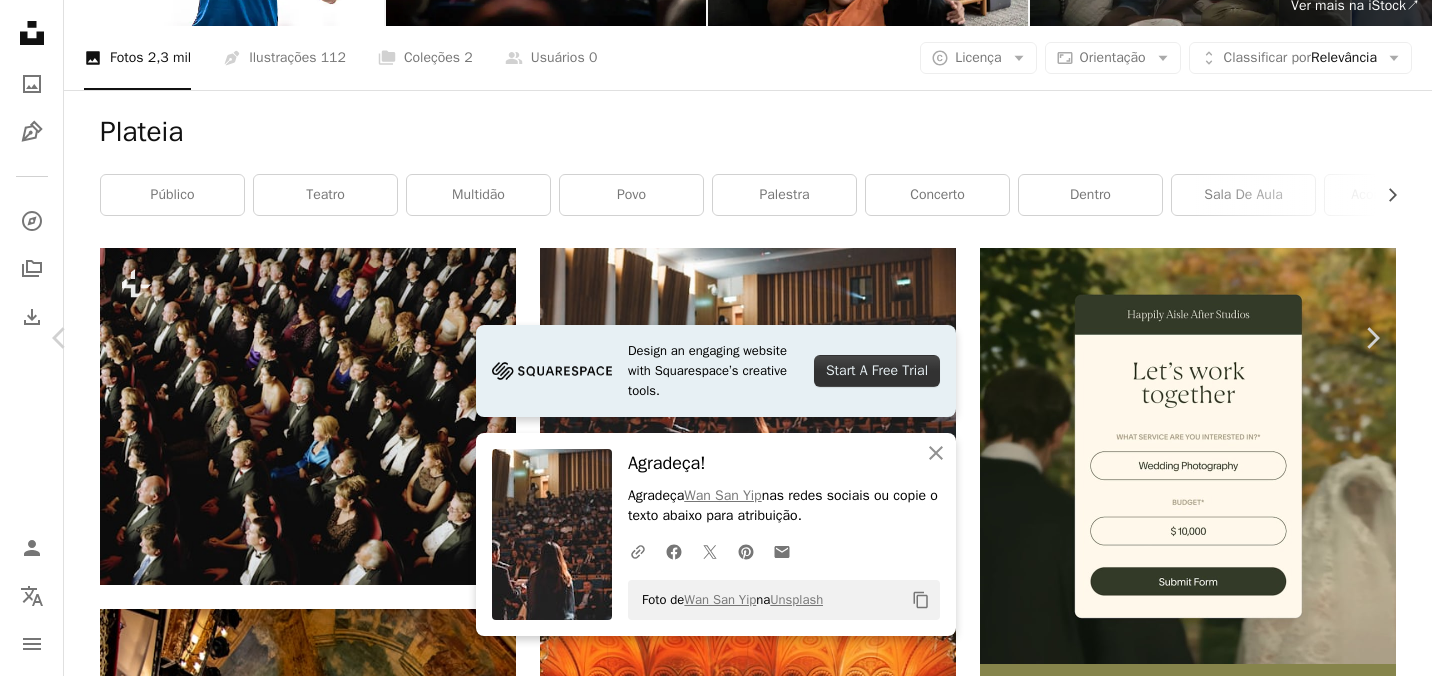 click on "Chevron down" 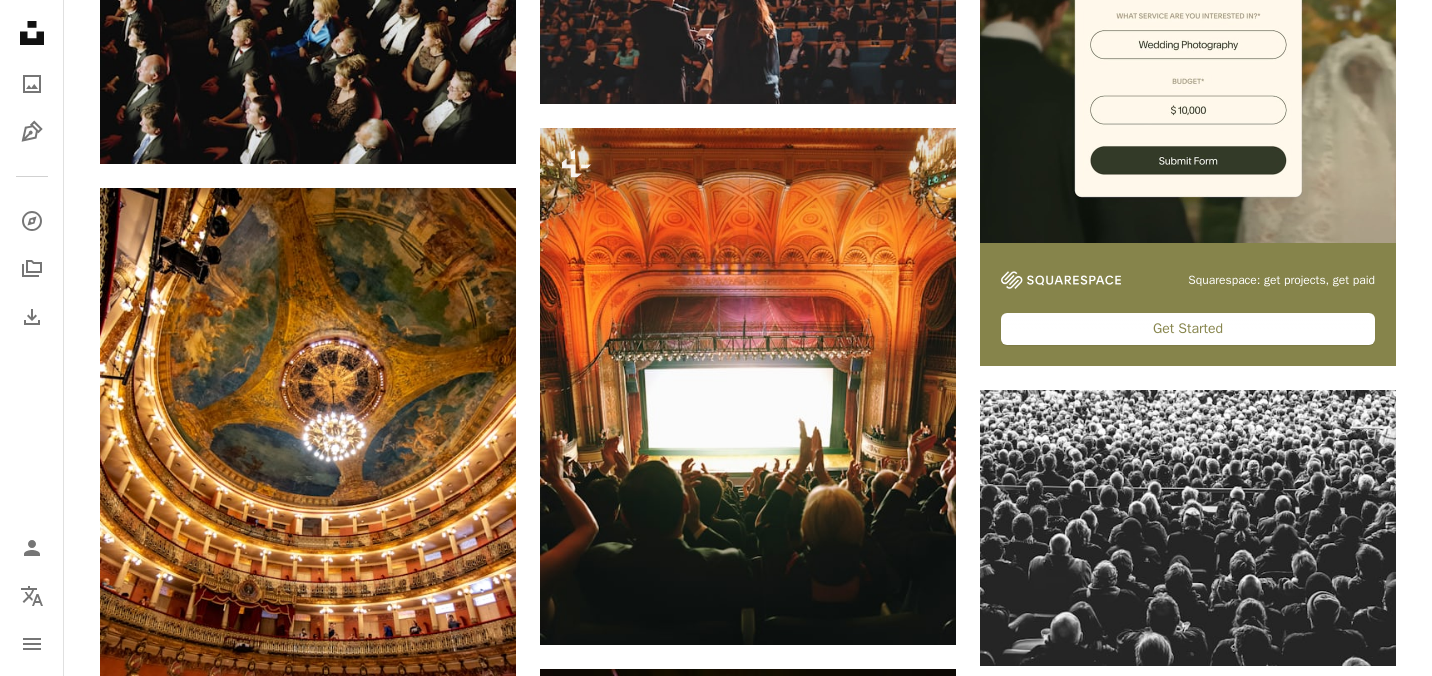 scroll, scrollTop: 0, scrollLeft: 0, axis: both 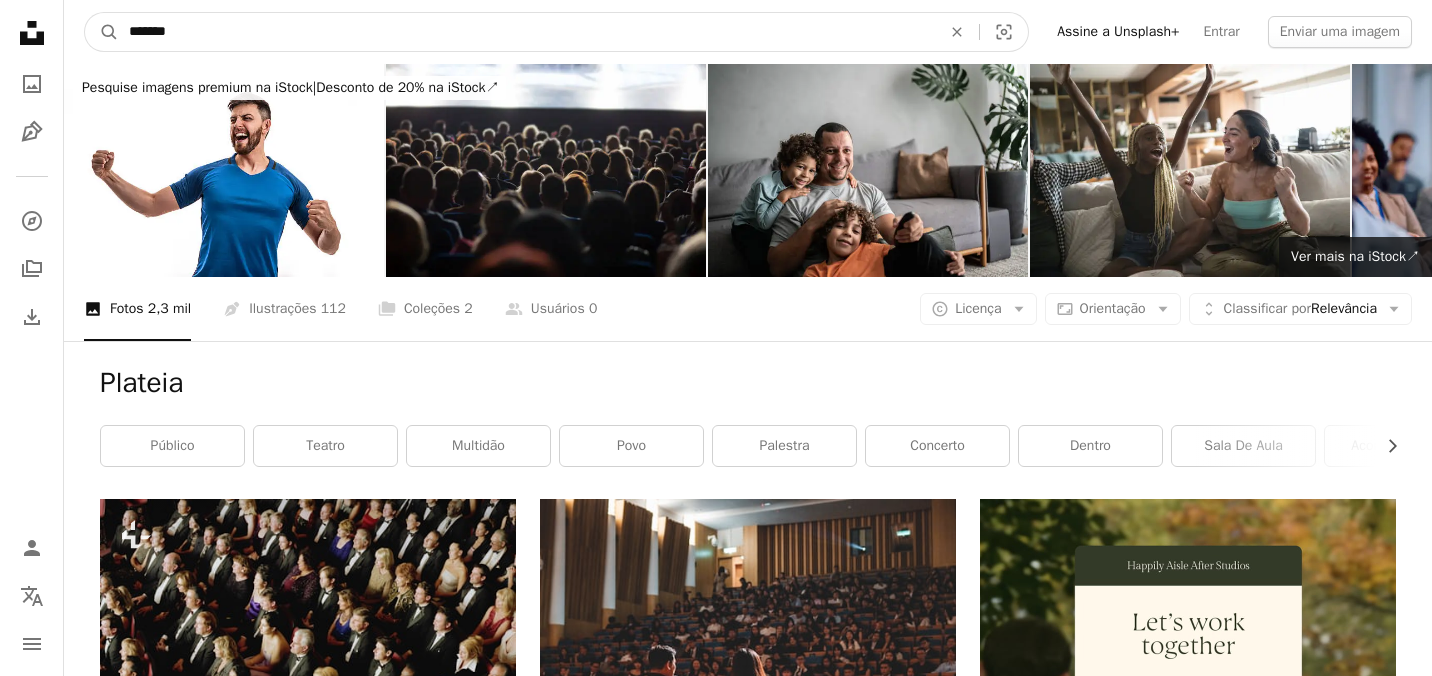 click on "*******" at bounding box center [527, 32] 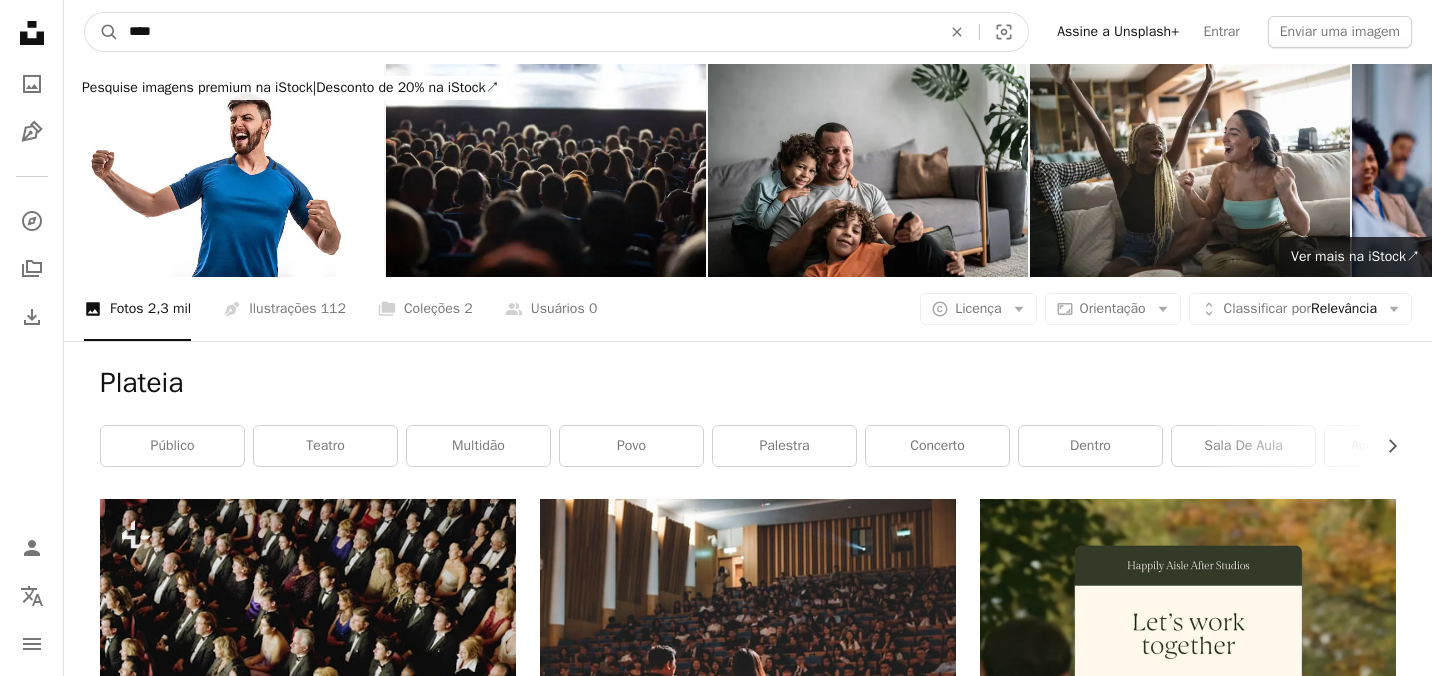 type on "*****" 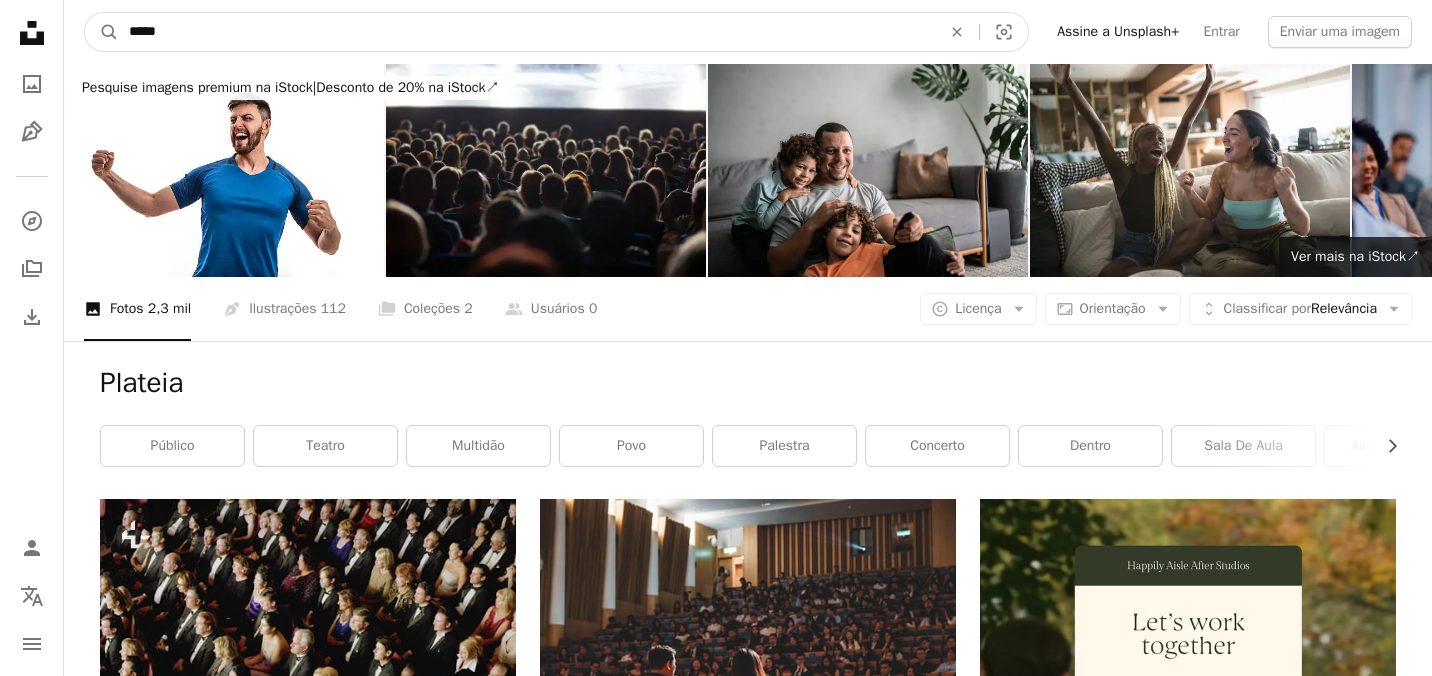 click on "A magnifying glass" at bounding box center (102, 32) 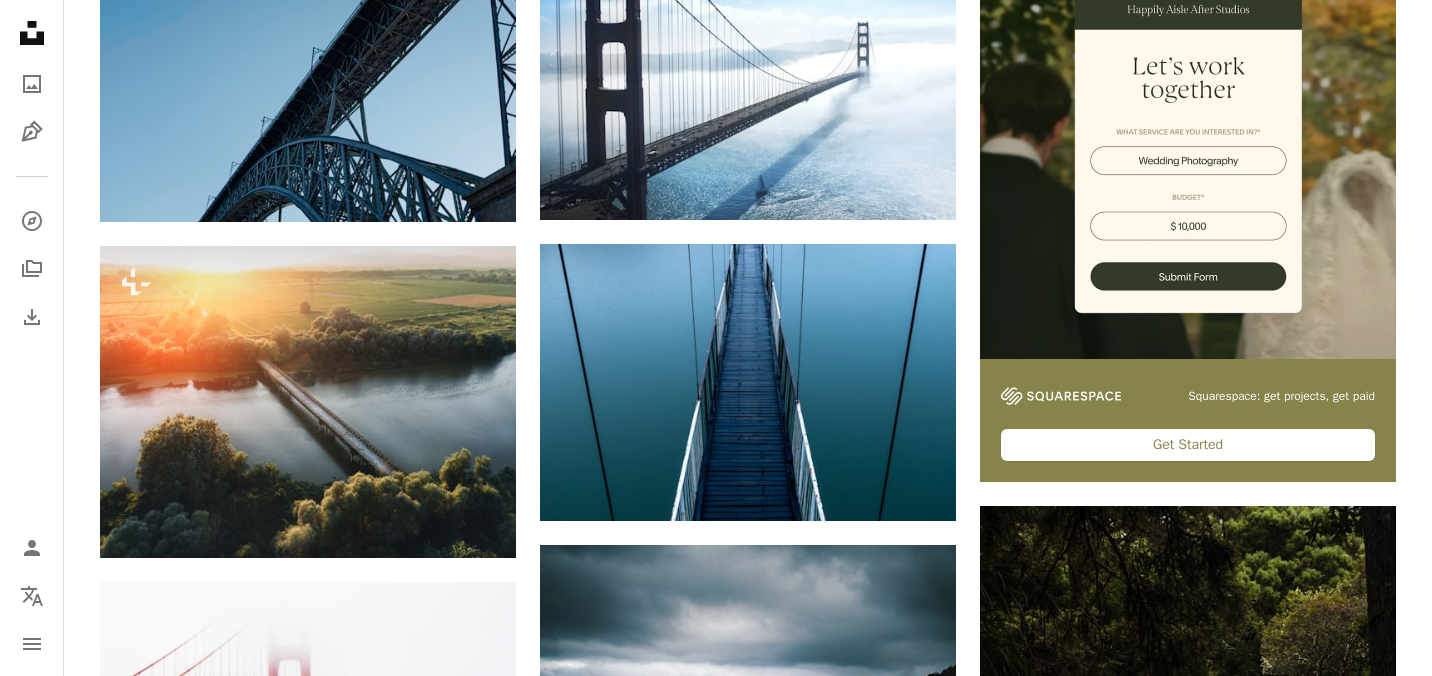 scroll, scrollTop: 0, scrollLeft: 0, axis: both 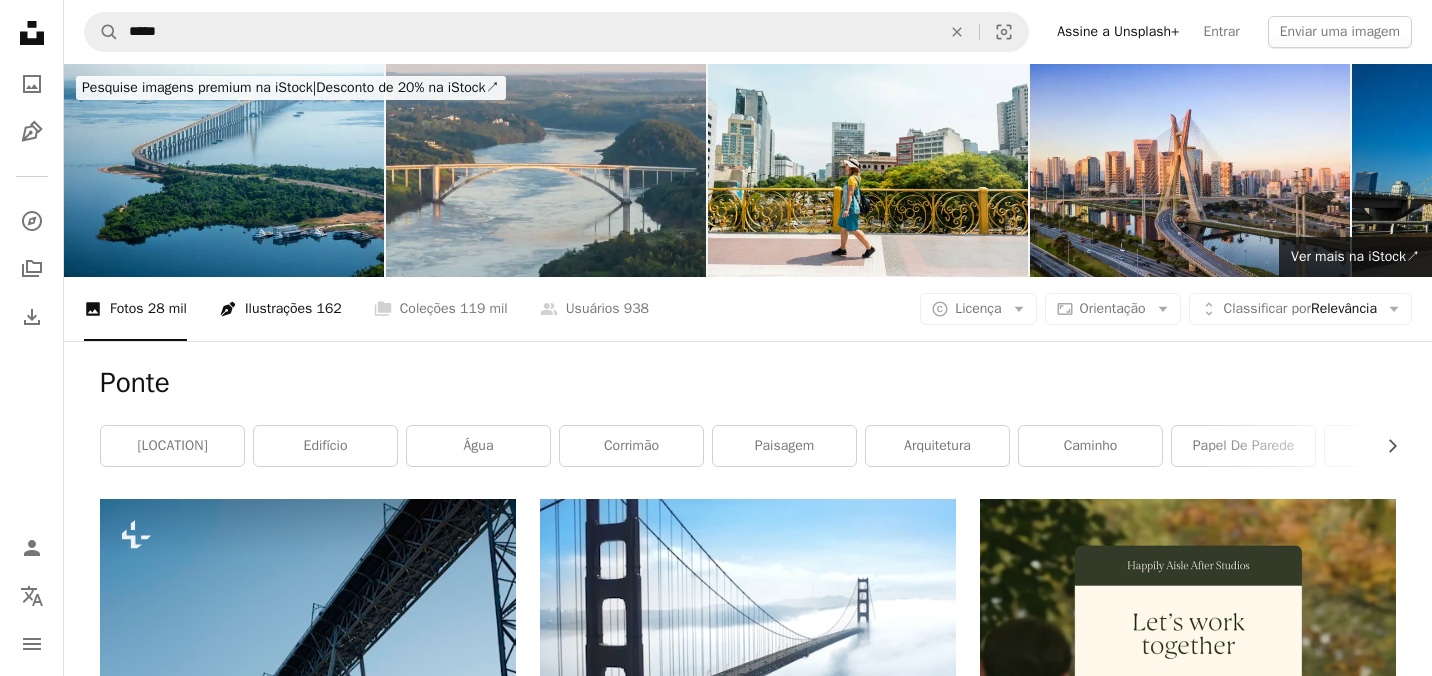 click on "Pen Tool Ilustrações   162" at bounding box center [280, 309] 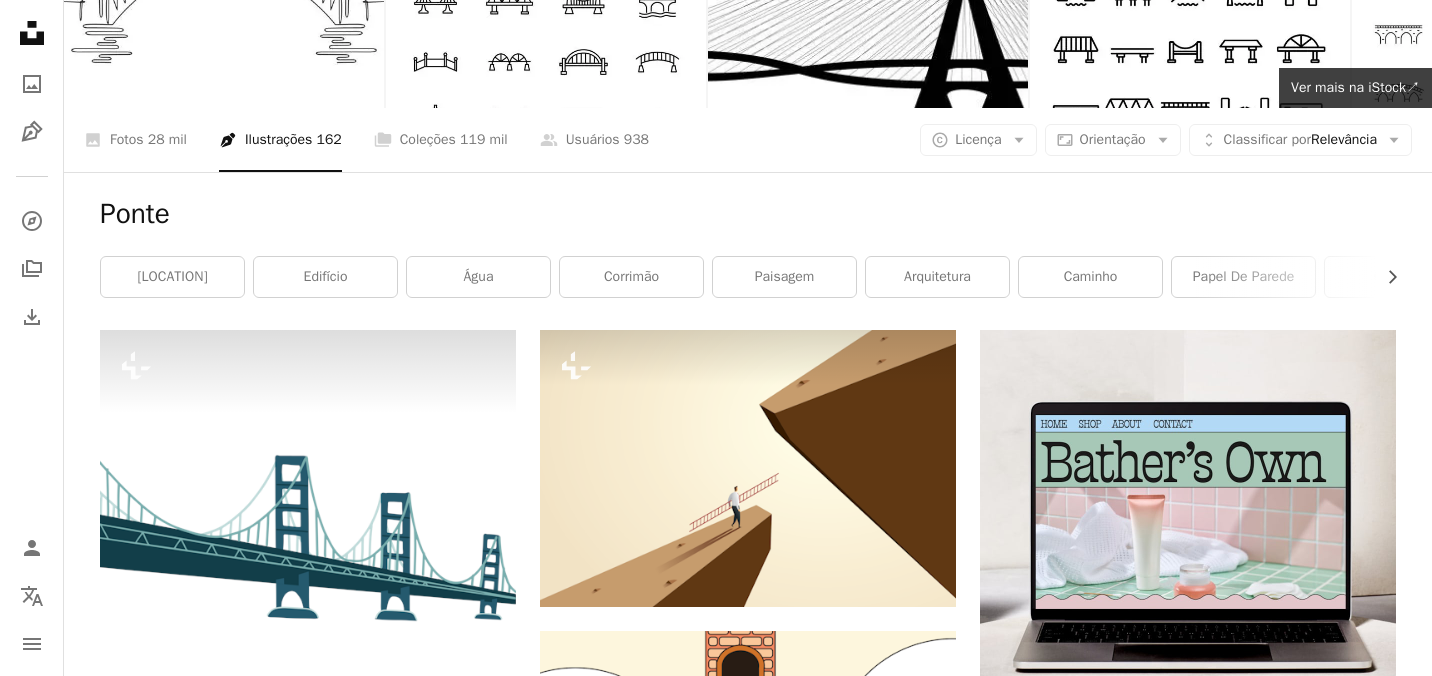 scroll, scrollTop: 0, scrollLeft: 0, axis: both 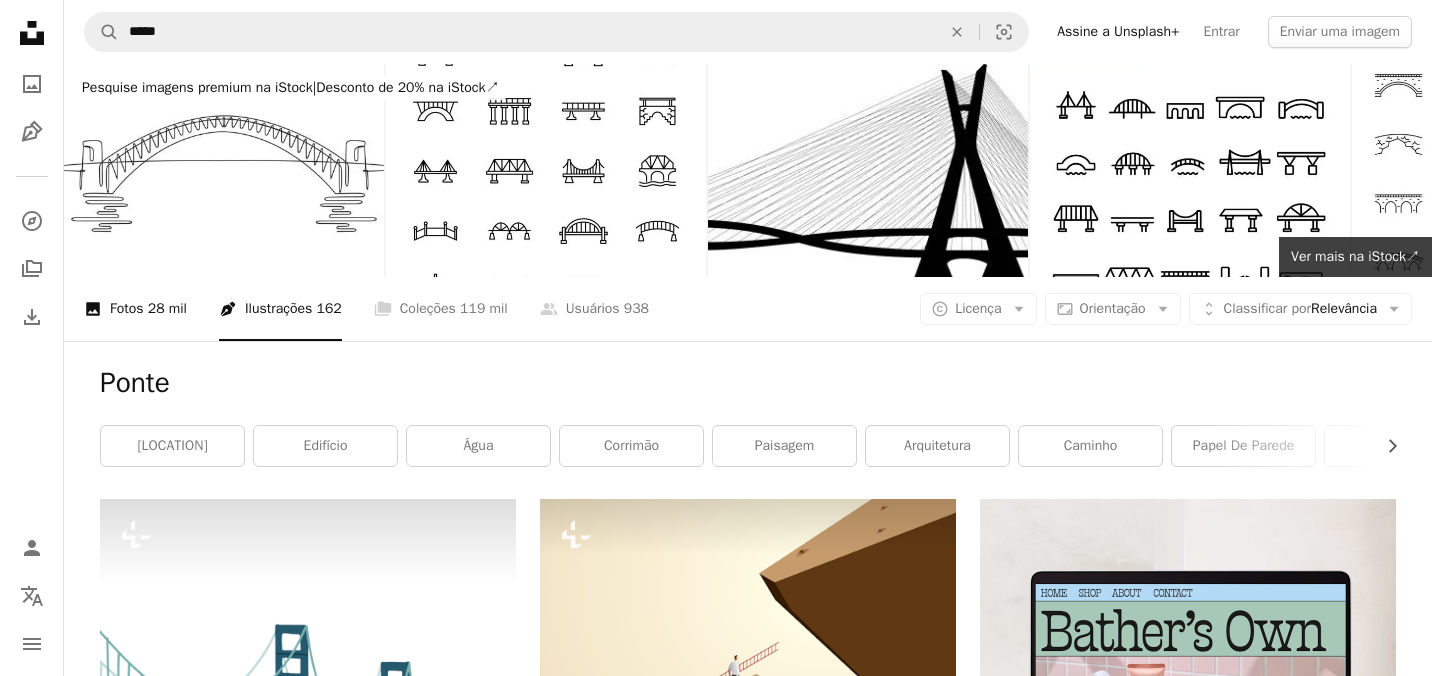 click on "28 mil" at bounding box center (167, 309) 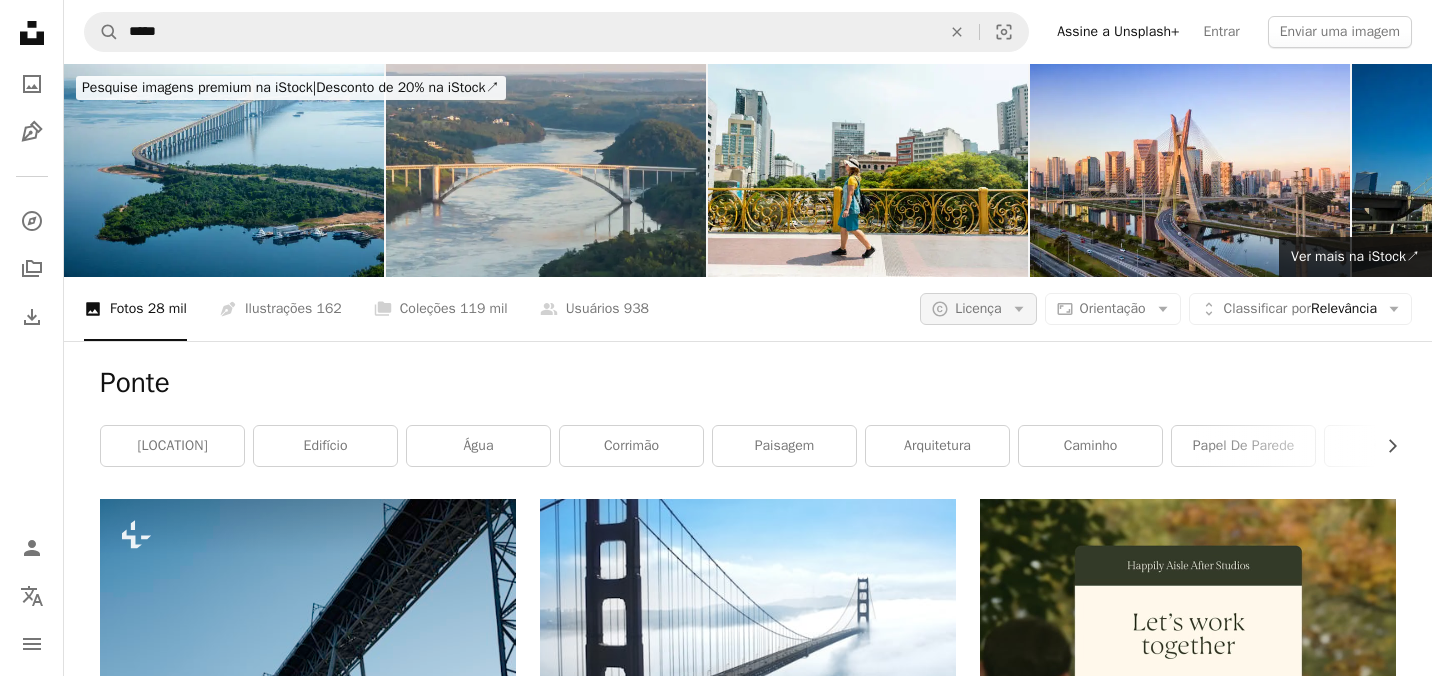 click on "A copyright icon © Licença Arrow down" at bounding box center (978, 309) 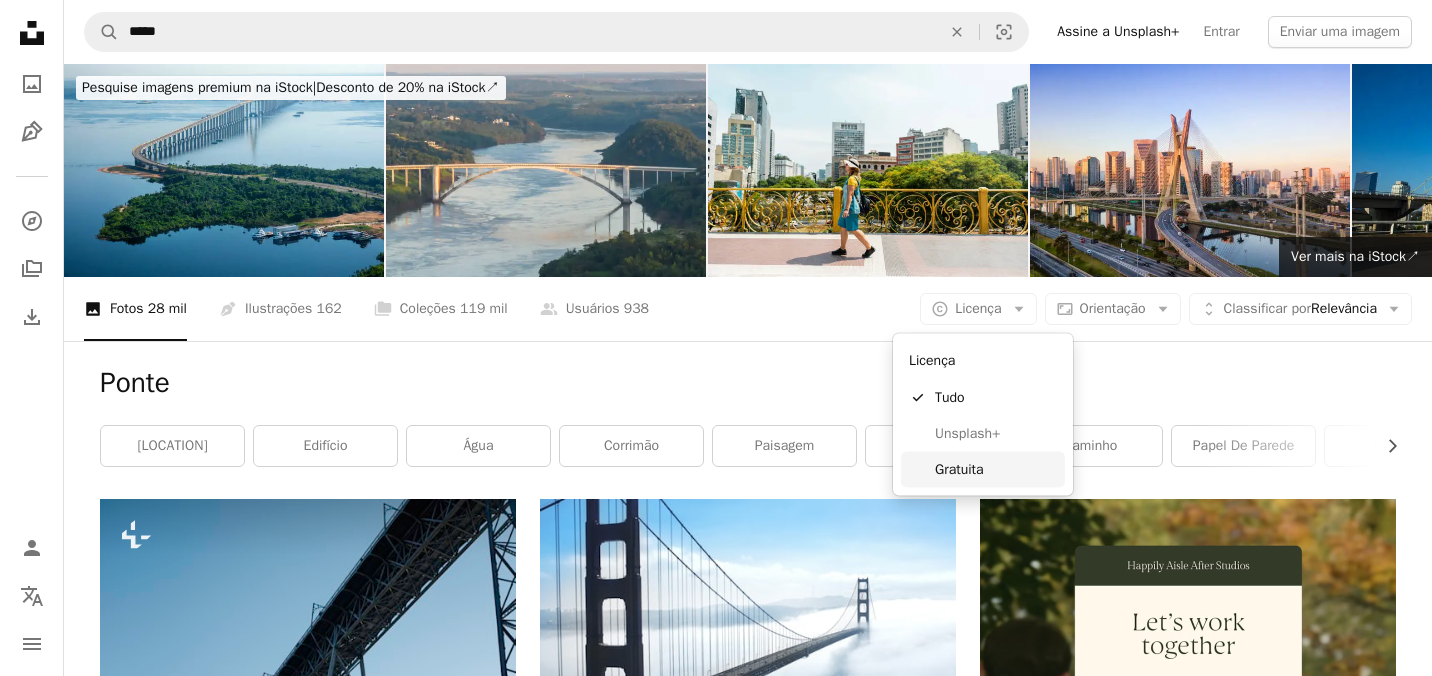 click on "Gratuita" at bounding box center [996, 469] 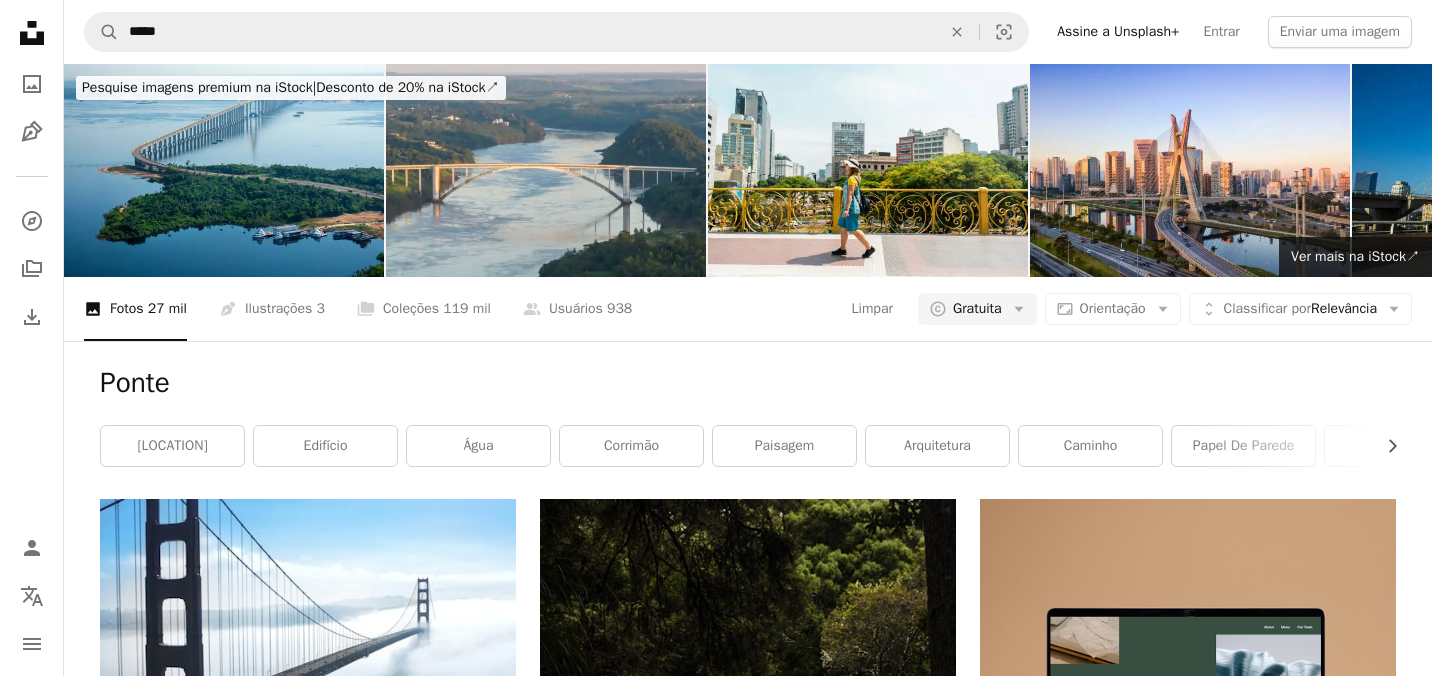 click on "Ponte" at bounding box center [748, 383] 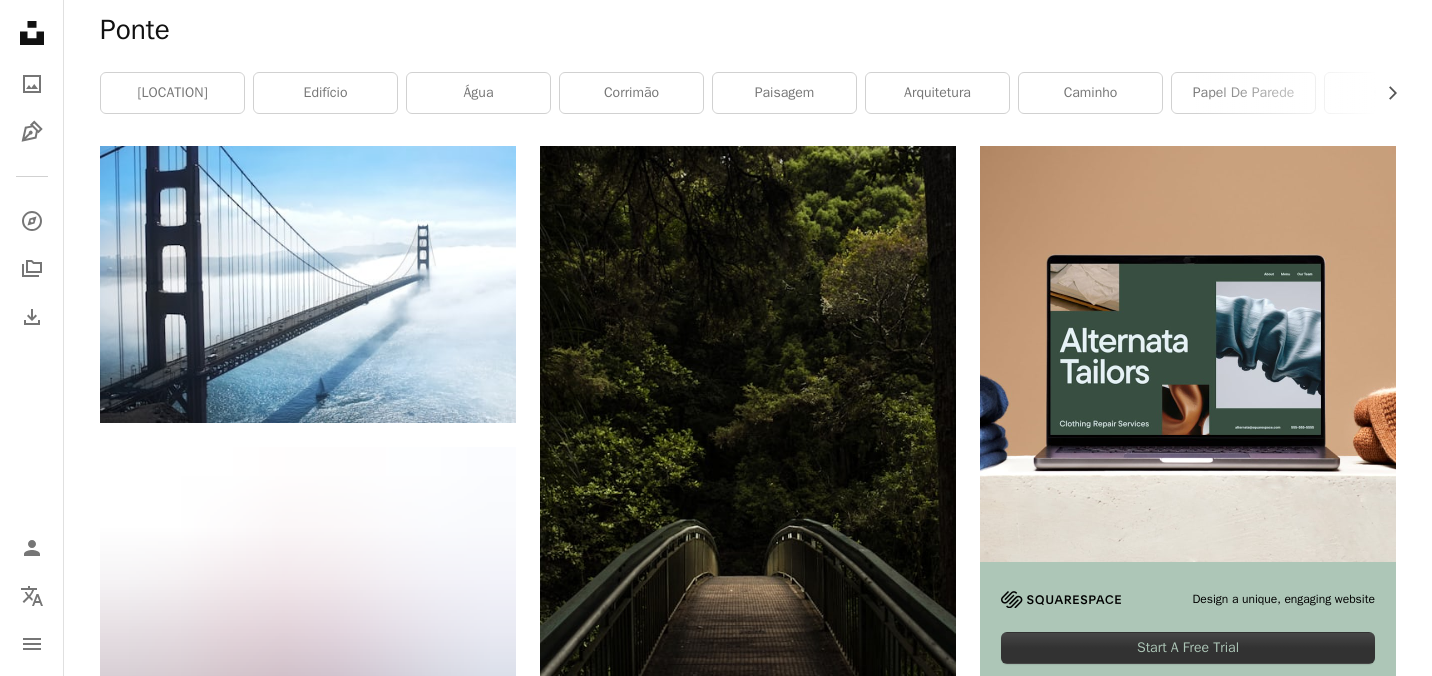 scroll, scrollTop: 360, scrollLeft: 0, axis: vertical 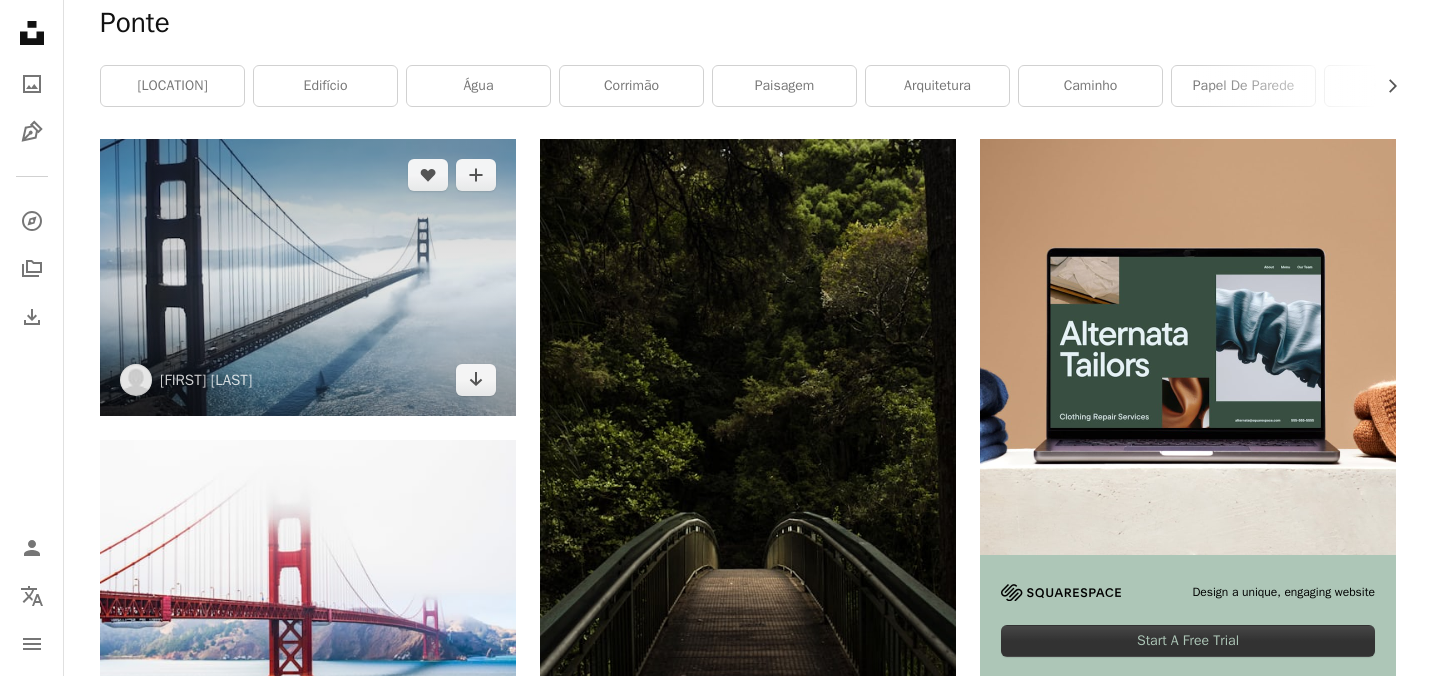 click at bounding box center (308, 277) 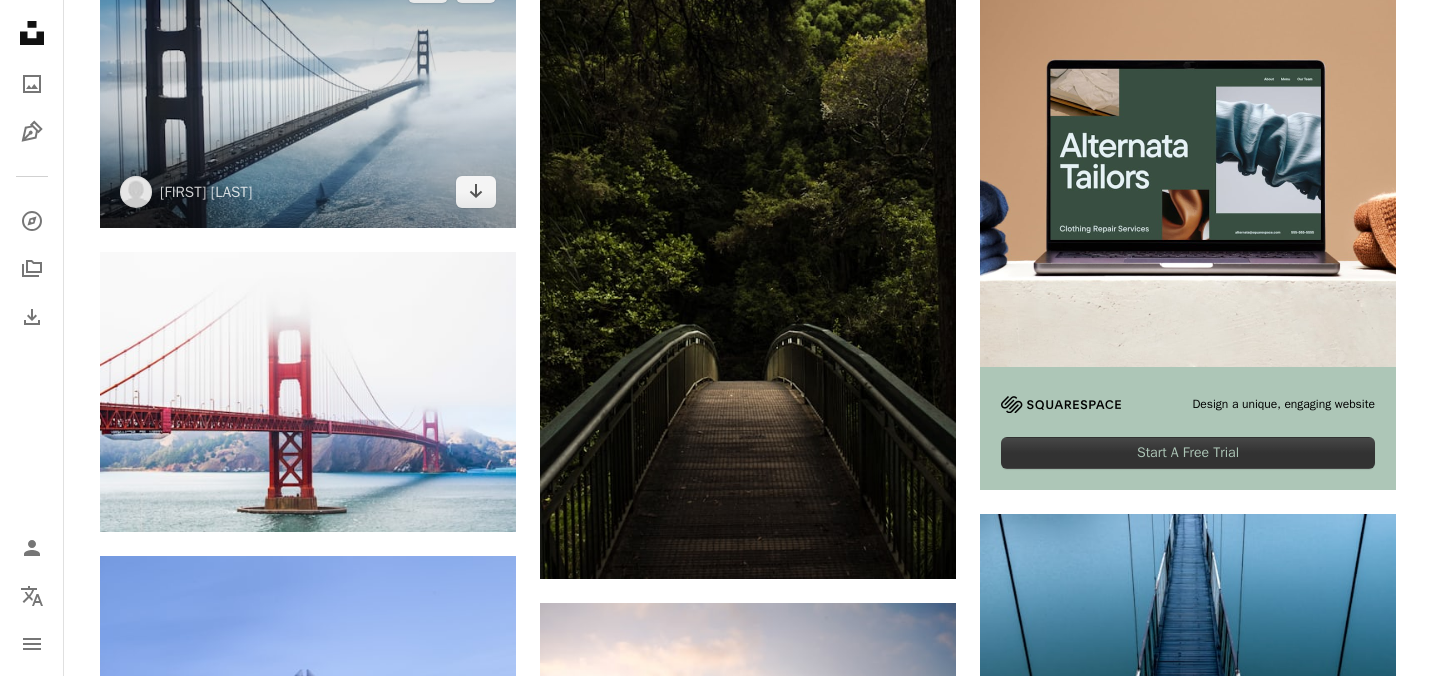 scroll, scrollTop: 561, scrollLeft: 0, axis: vertical 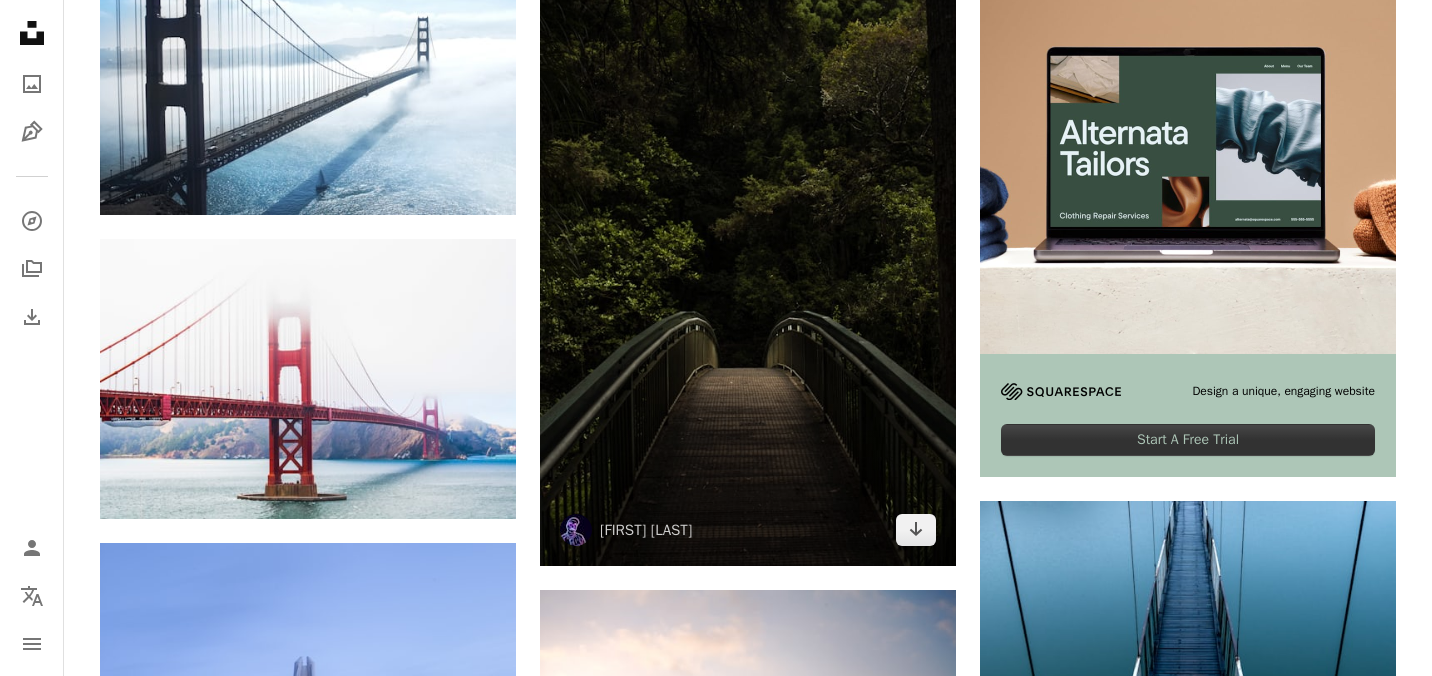 click at bounding box center [748, 252] 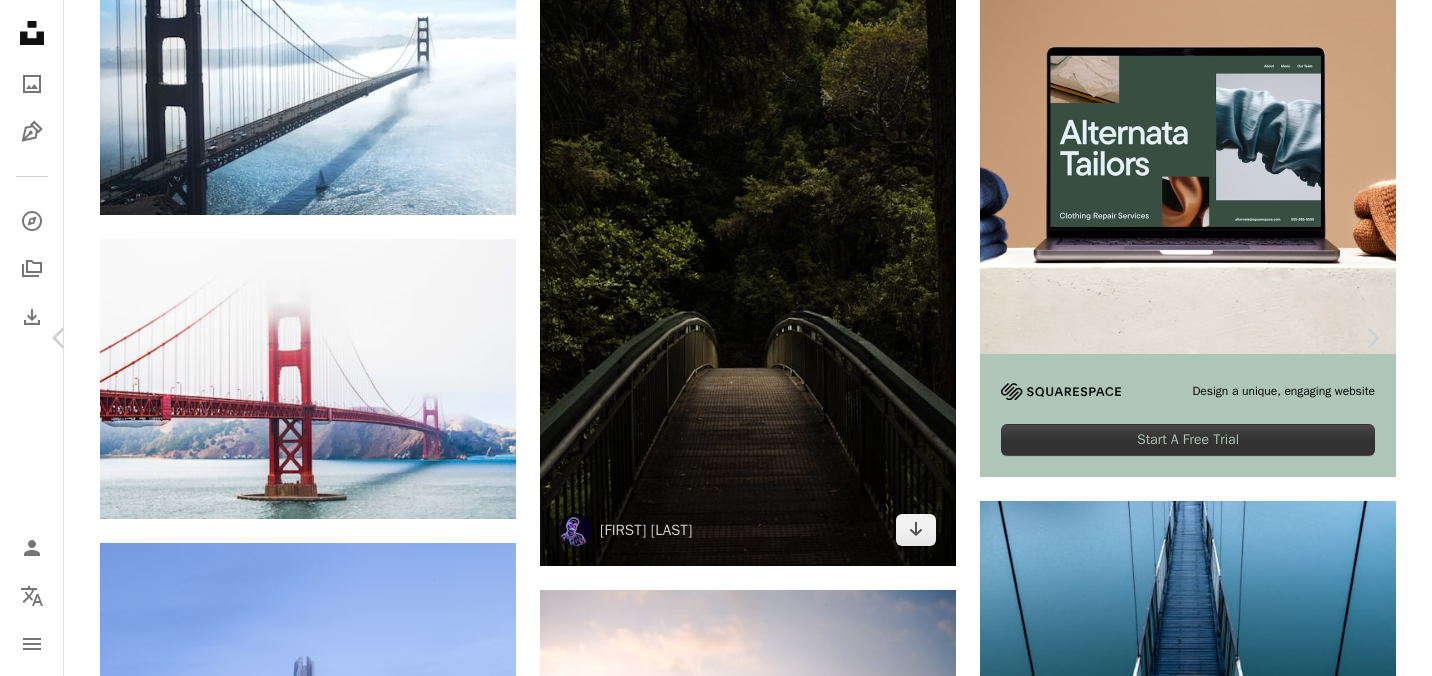 scroll, scrollTop: 0, scrollLeft: 0, axis: both 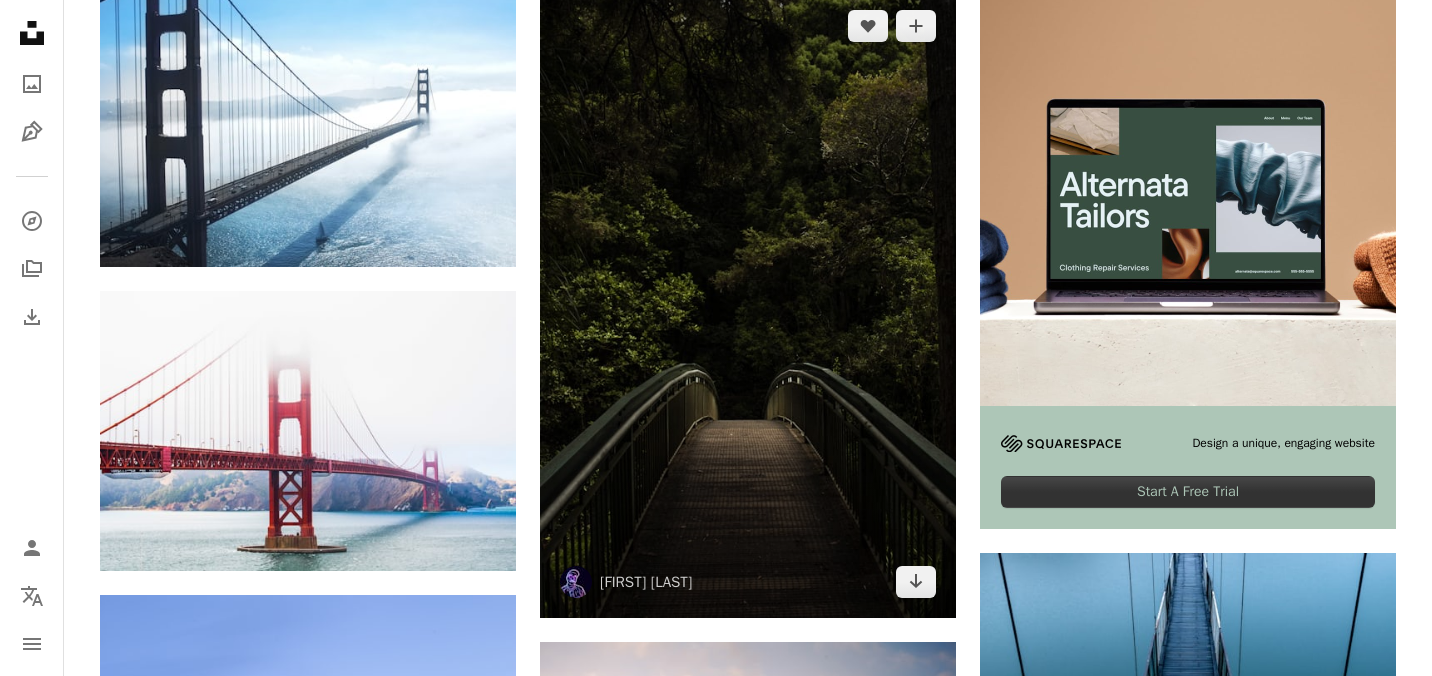 click at bounding box center (748, 304) 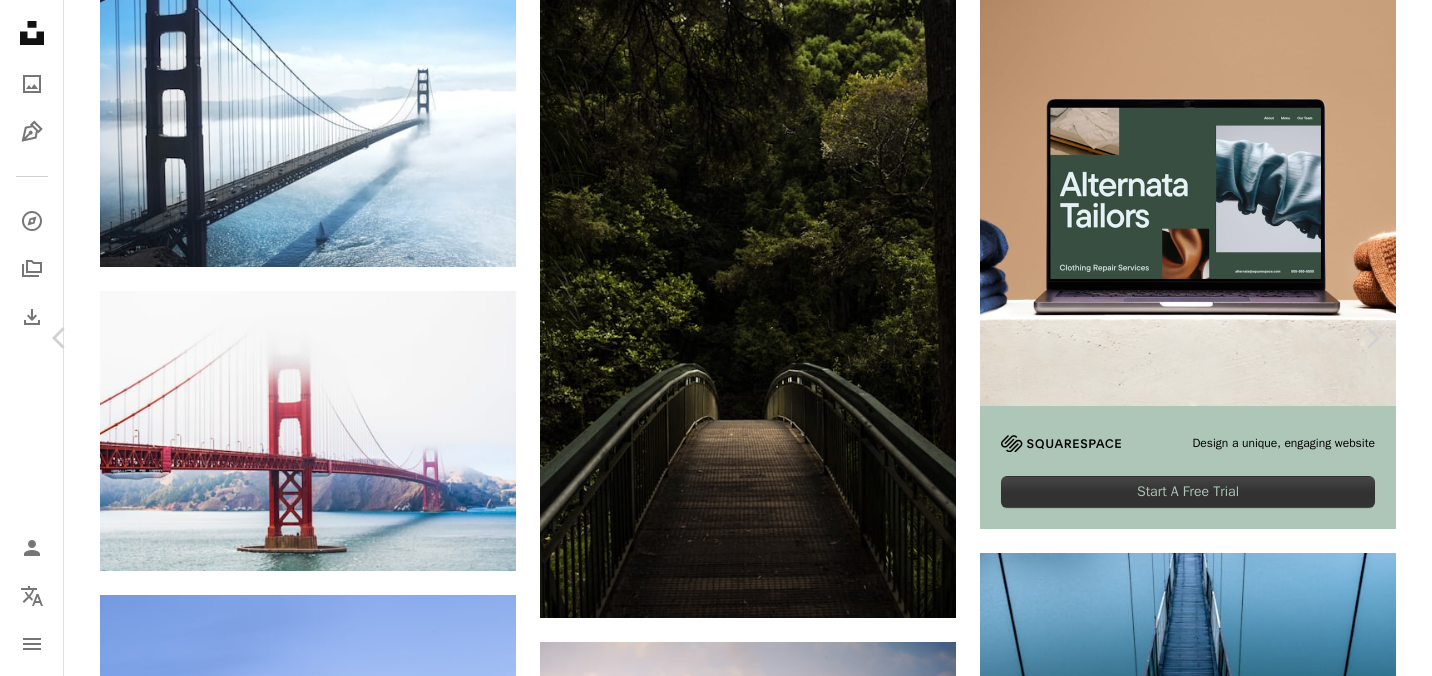 click on "Baixar gratuitamente" at bounding box center [1166, 4341] 